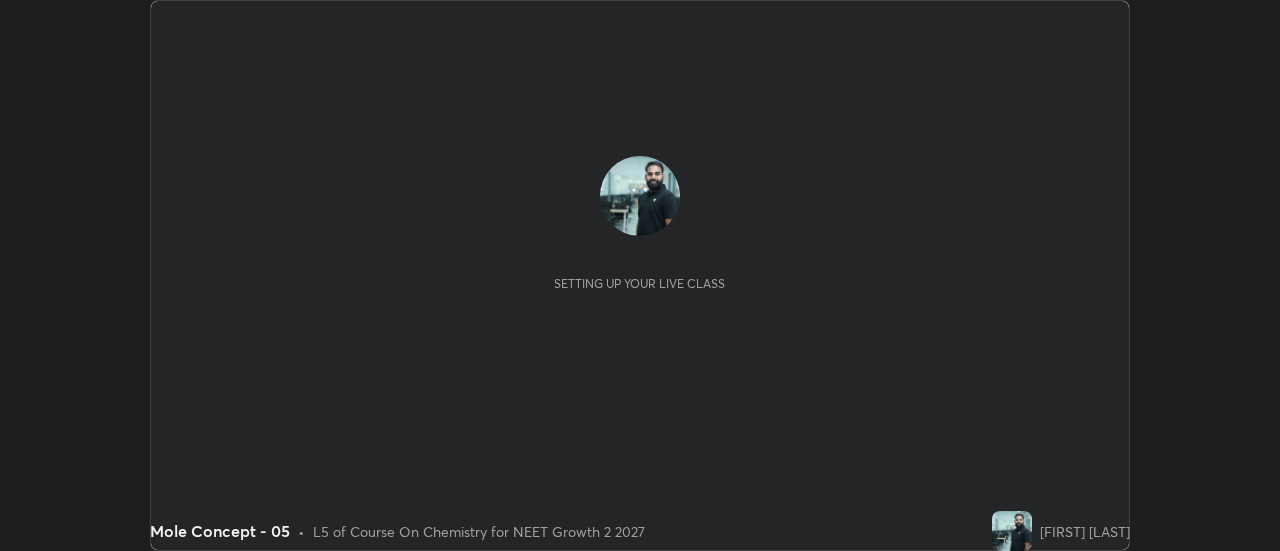scroll, scrollTop: 0, scrollLeft: 0, axis: both 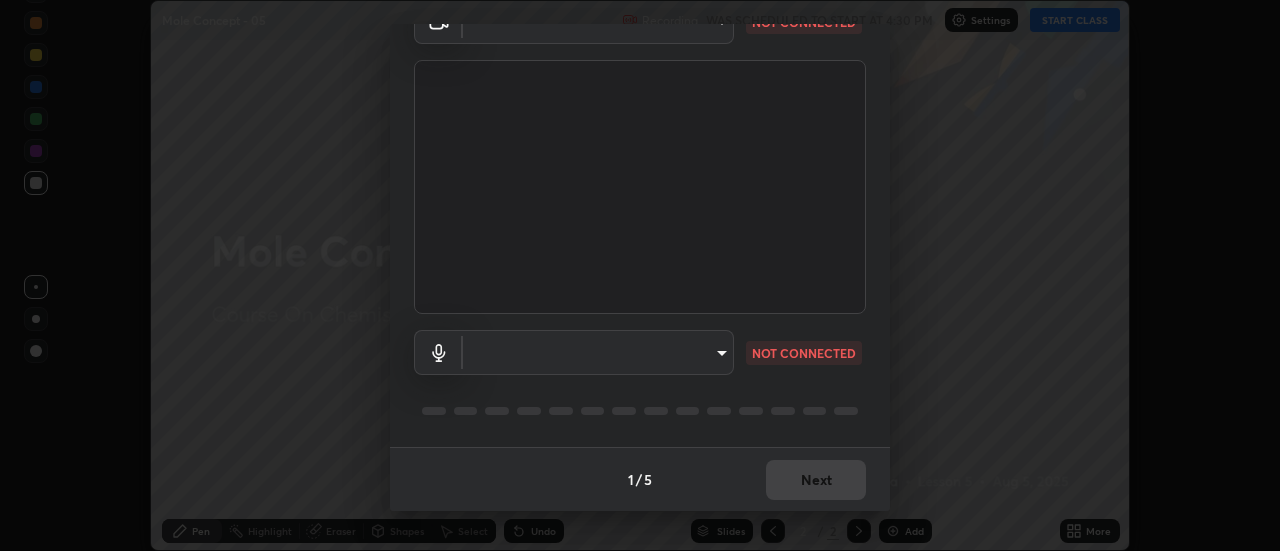 type on "28859c64a8e3d58139daa62c4cbb3a58b4059ef2bfed964700f789928c4fc7db" 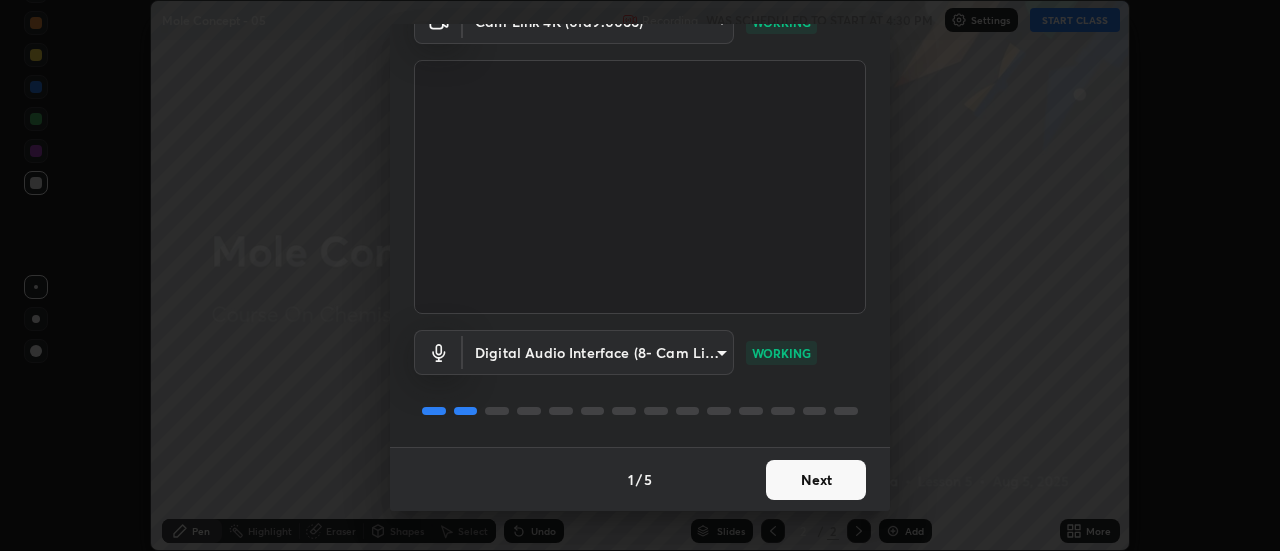 click on "Next" at bounding box center (816, 480) 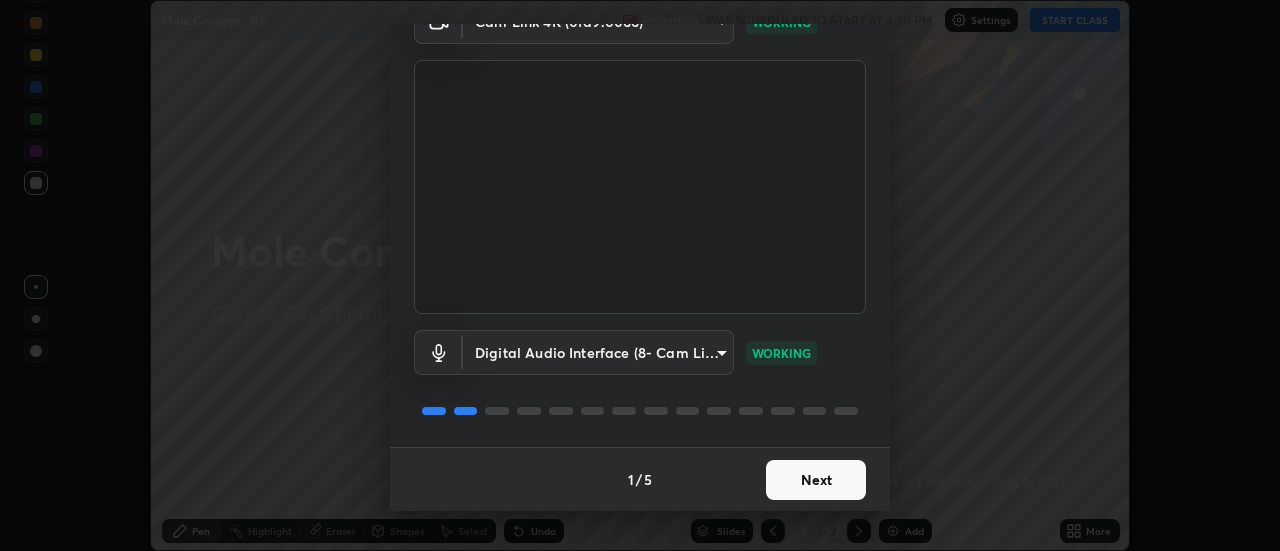 scroll, scrollTop: 0, scrollLeft: 0, axis: both 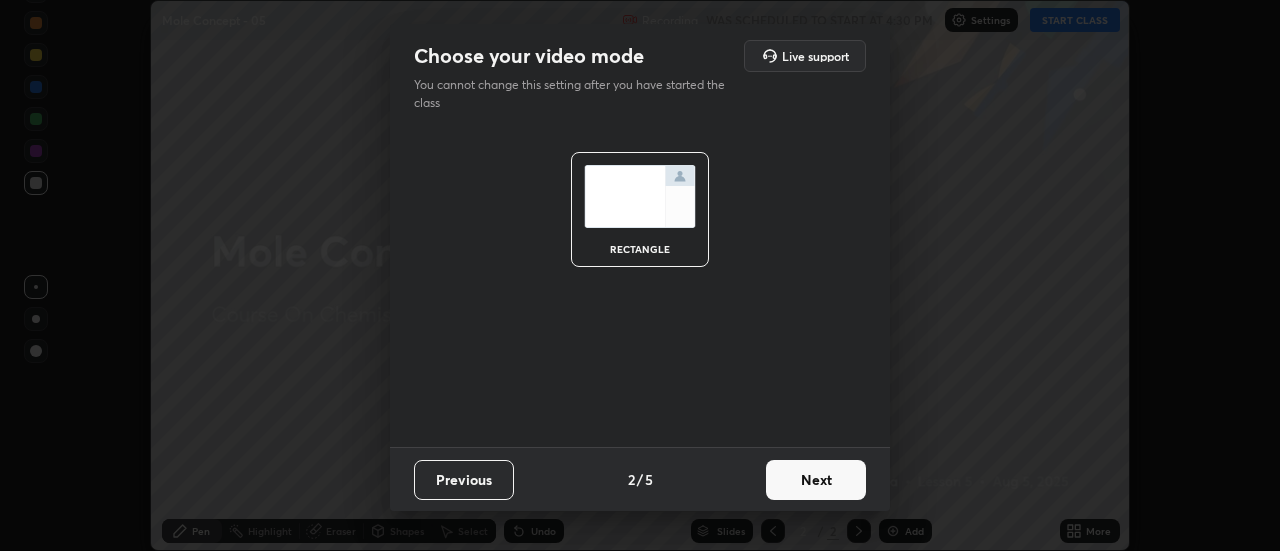 click on "Next" at bounding box center [816, 480] 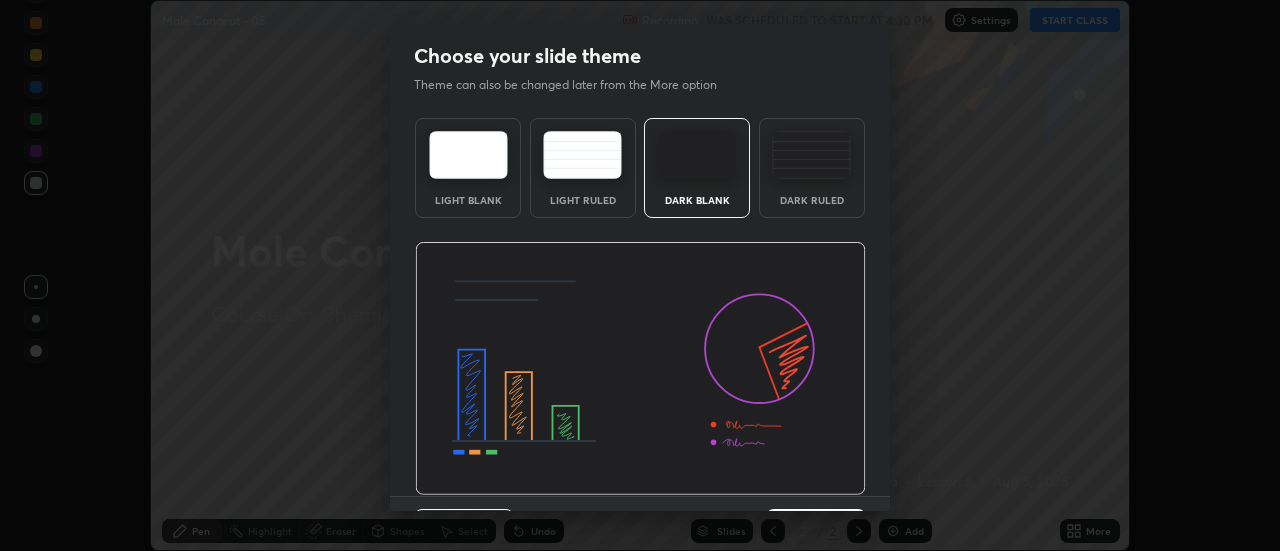 click at bounding box center [640, 369] 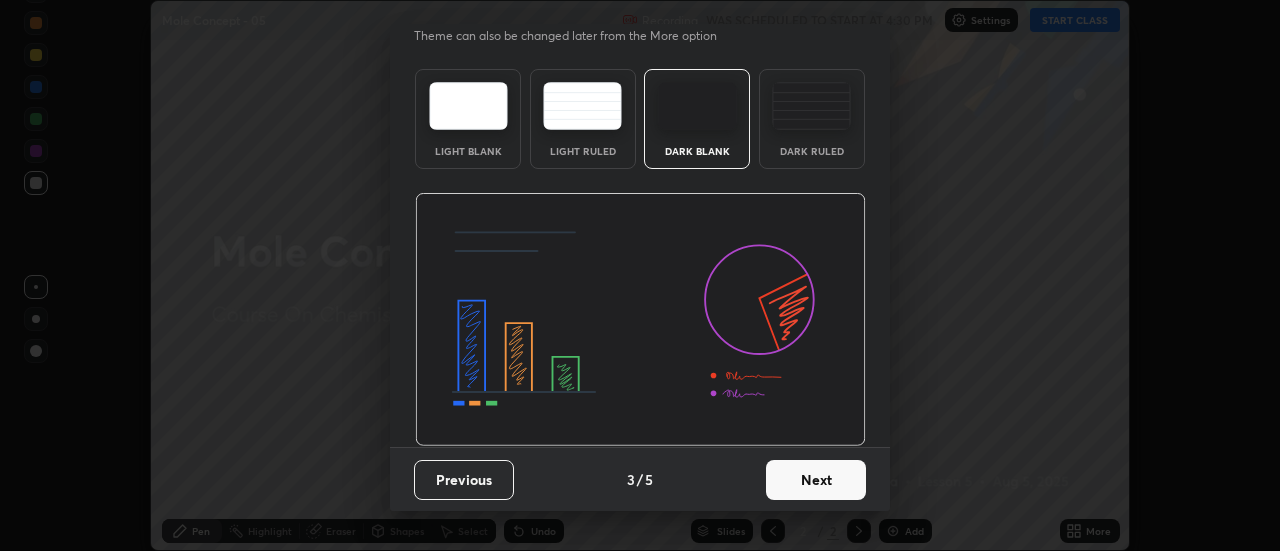 click on "Next" at bounding box center [816, 480] 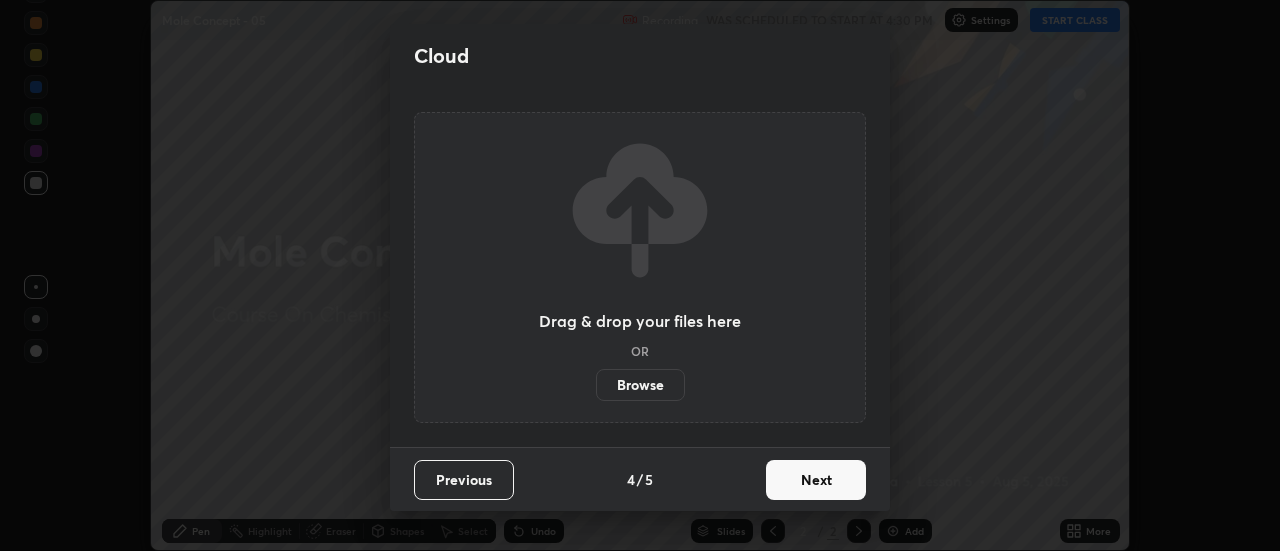 scroll, scrollTop: 0, scrollLeft: 0, axis: both 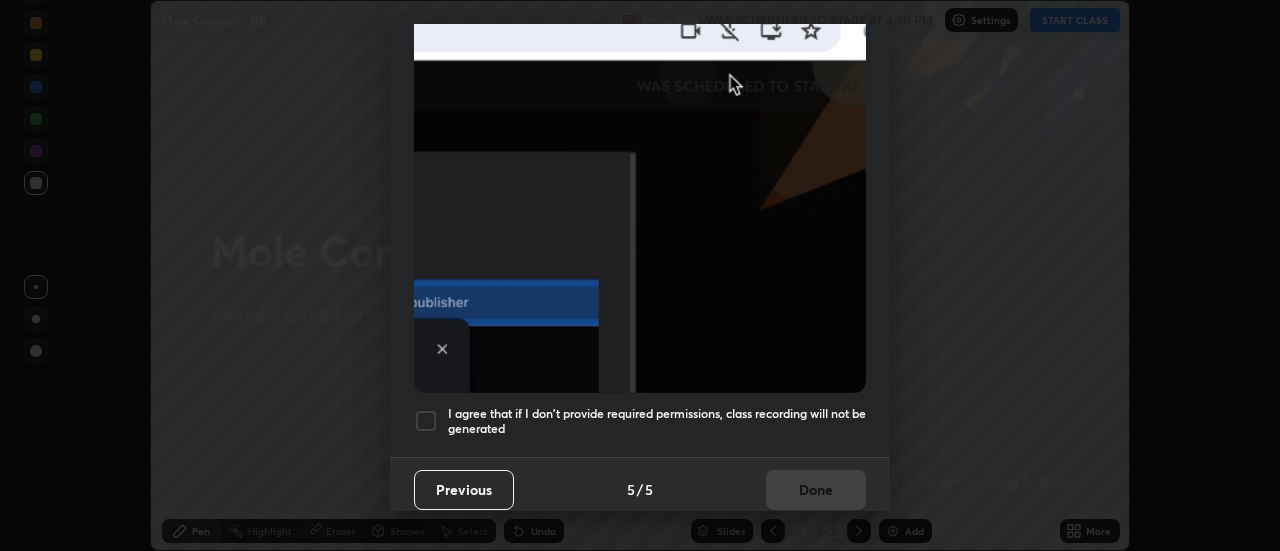 click on "I agree that if I don't provide required permissions, class recording will not be generated" at bounding box center [657, 421] 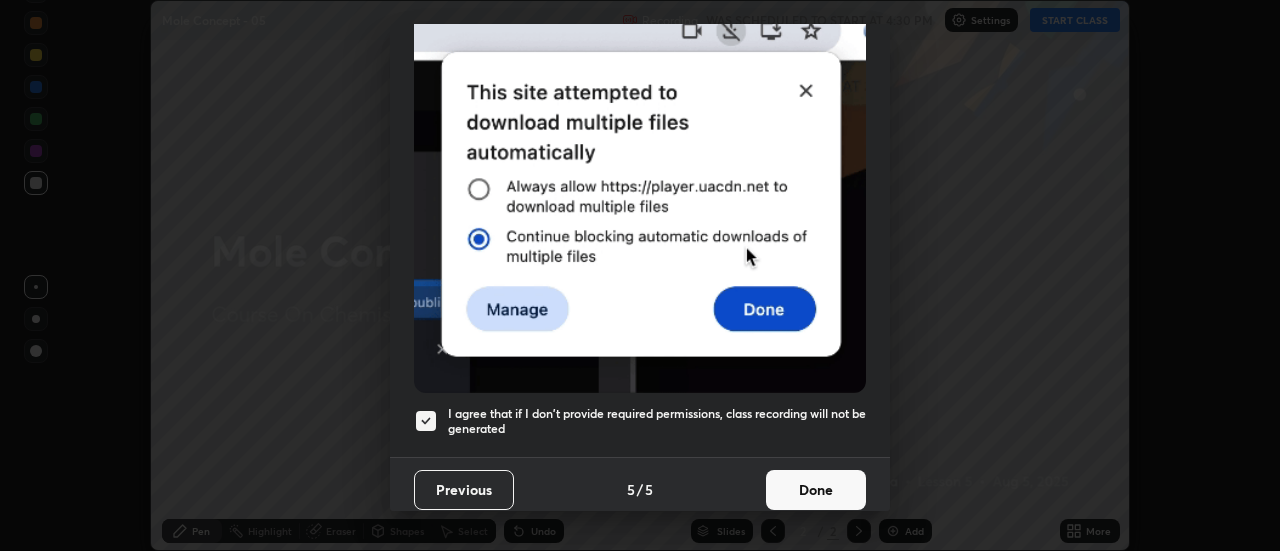 click on "Done" at bounding box center (816, 490) 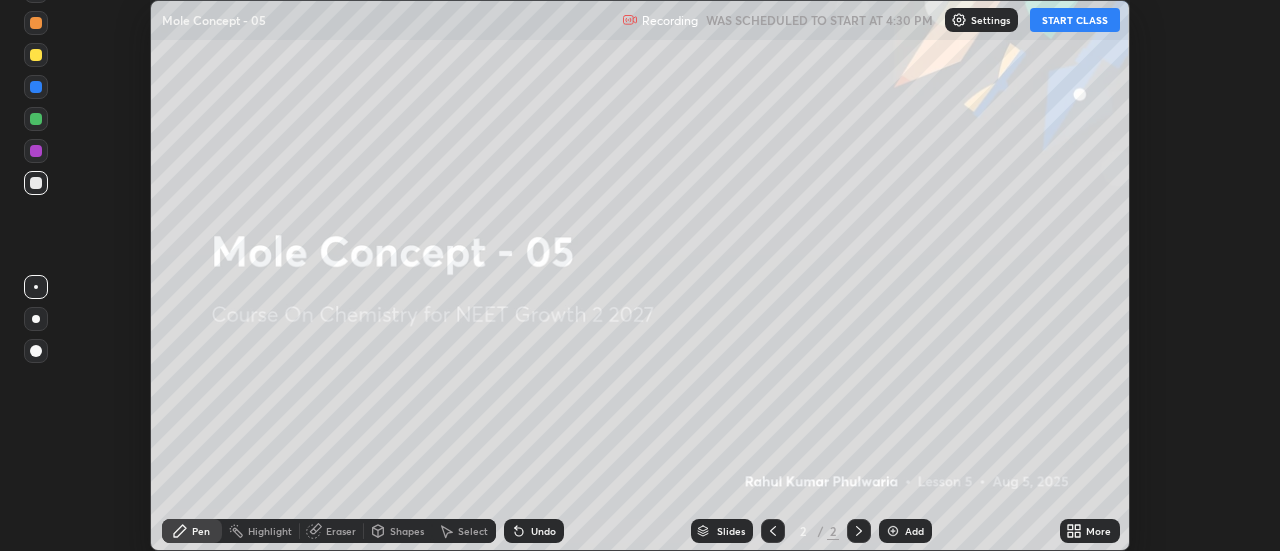 click 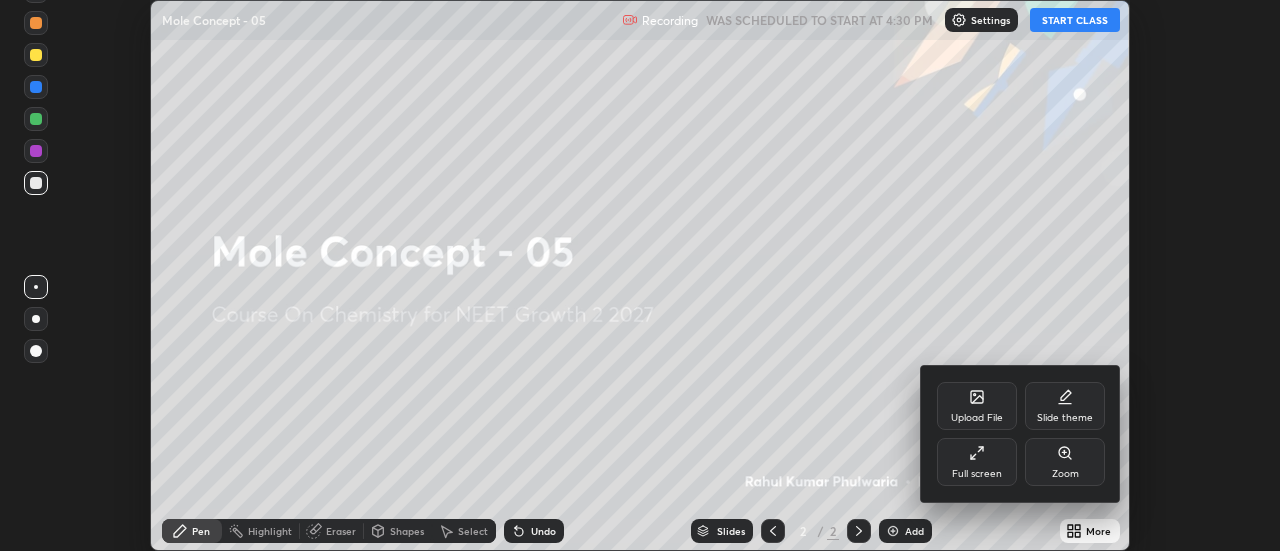 click 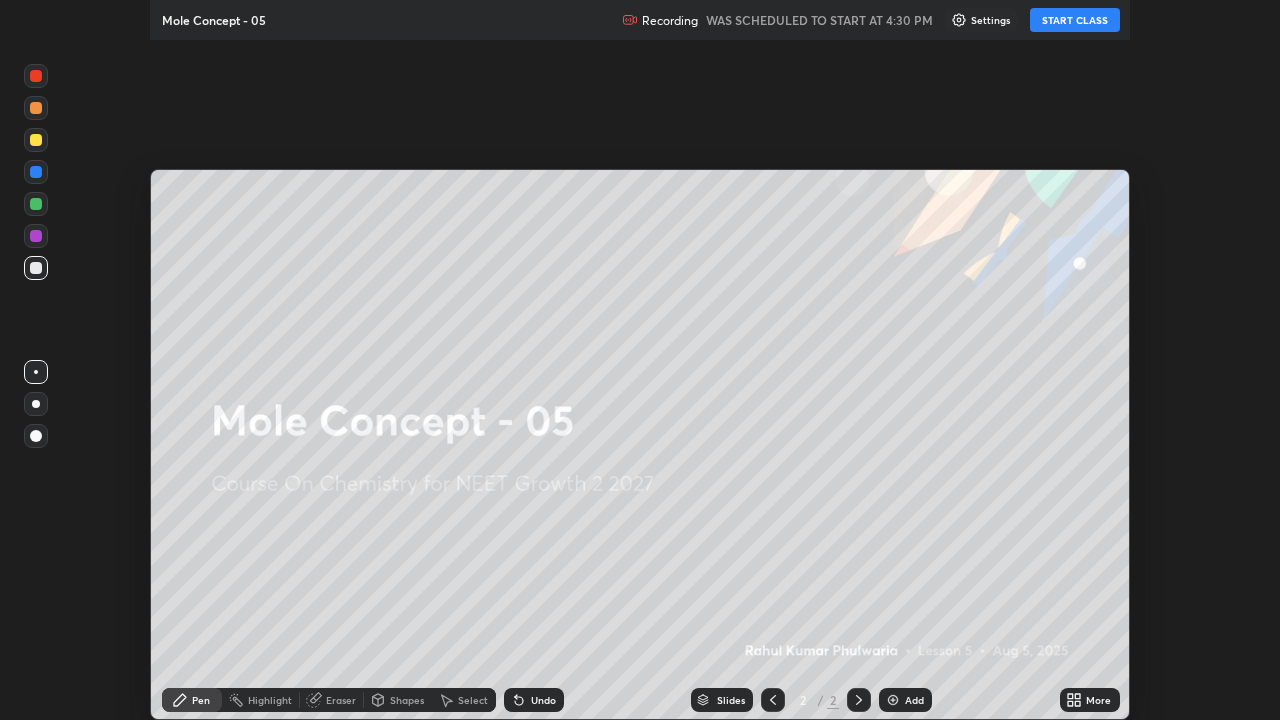 scroll, scrollTop: 99280, scrollLeft: 98720, axis: both 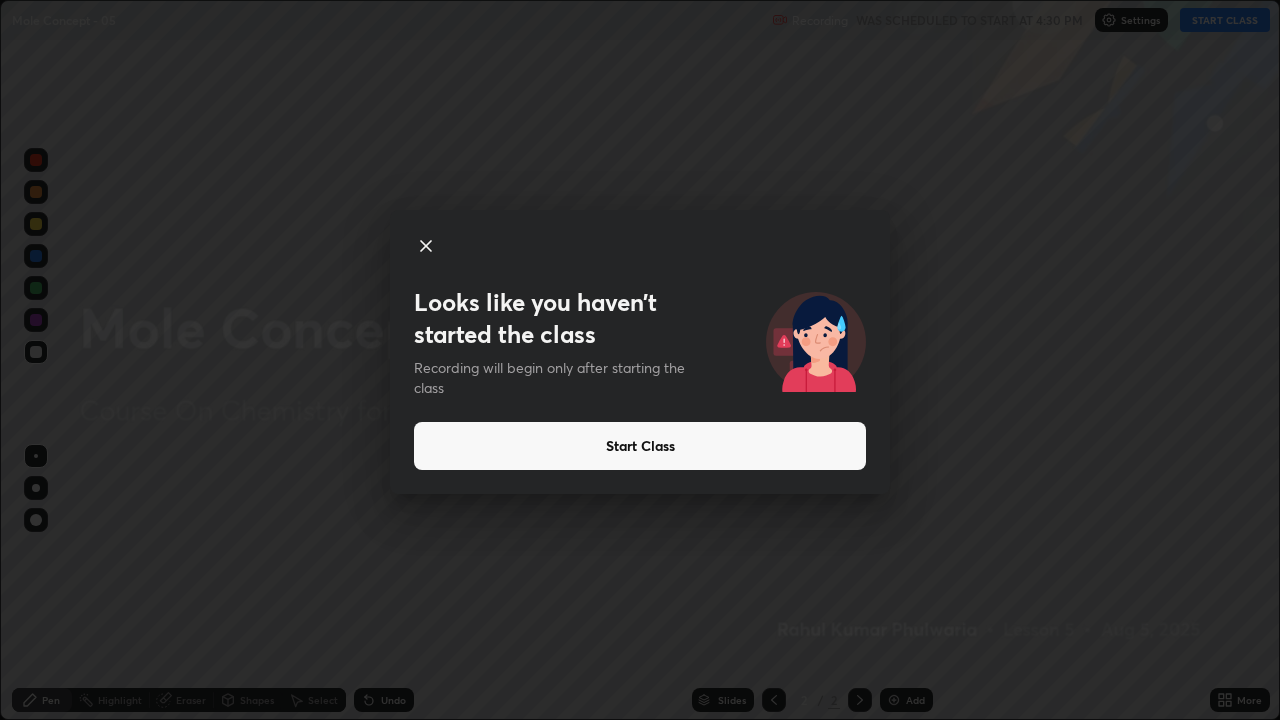 click on "Start Class" at bounding box center (640, 446) 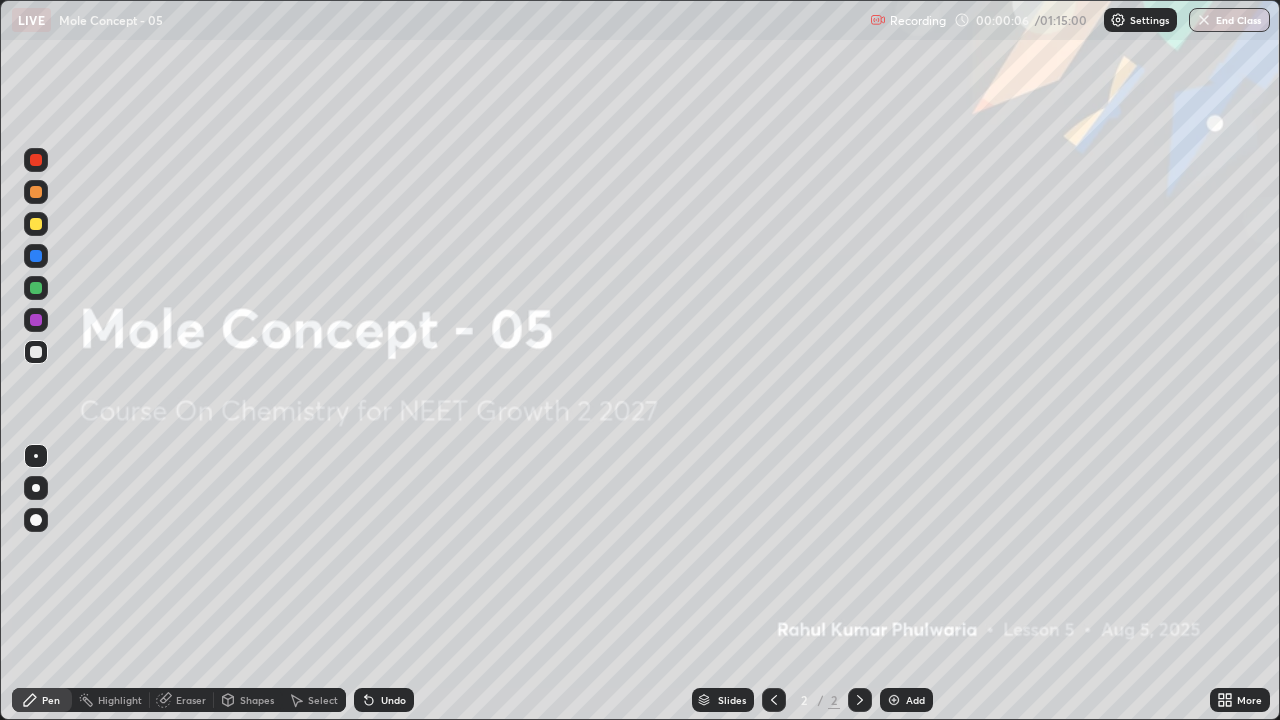 click at bounding box center (894, 700) 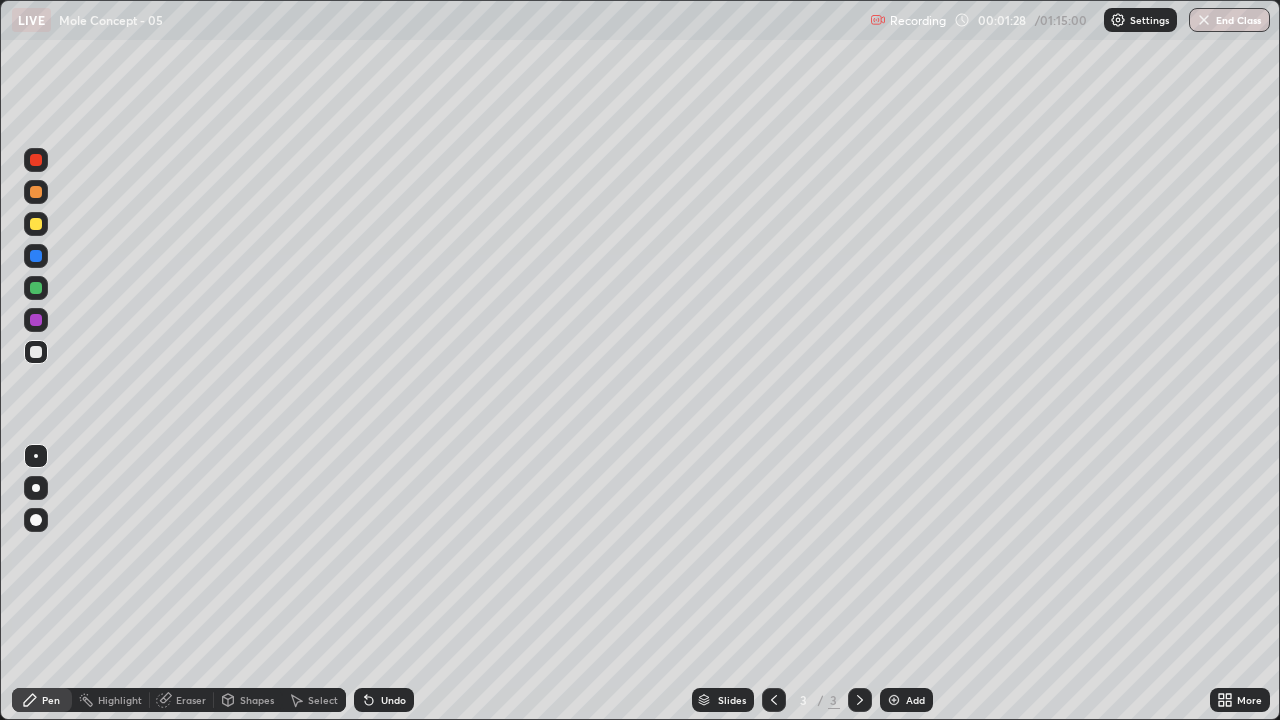 click at bounding box center [36, 160] 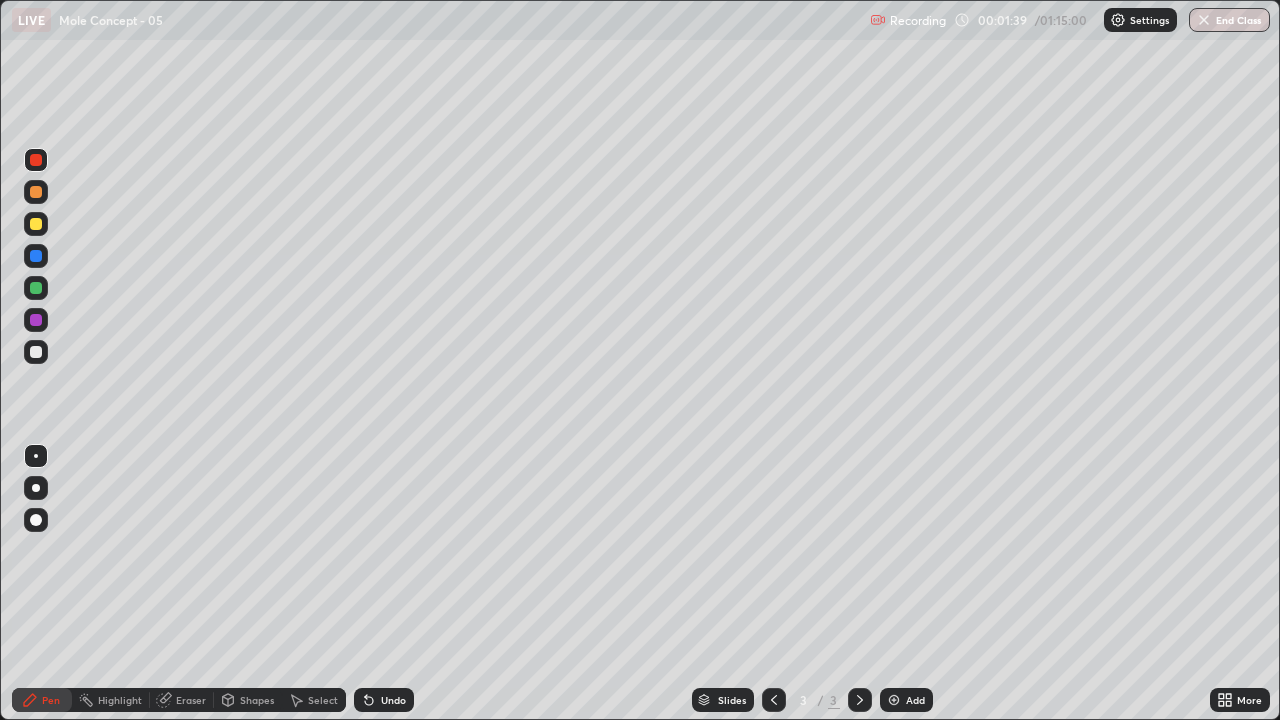 click at bounding box center [36, 352] 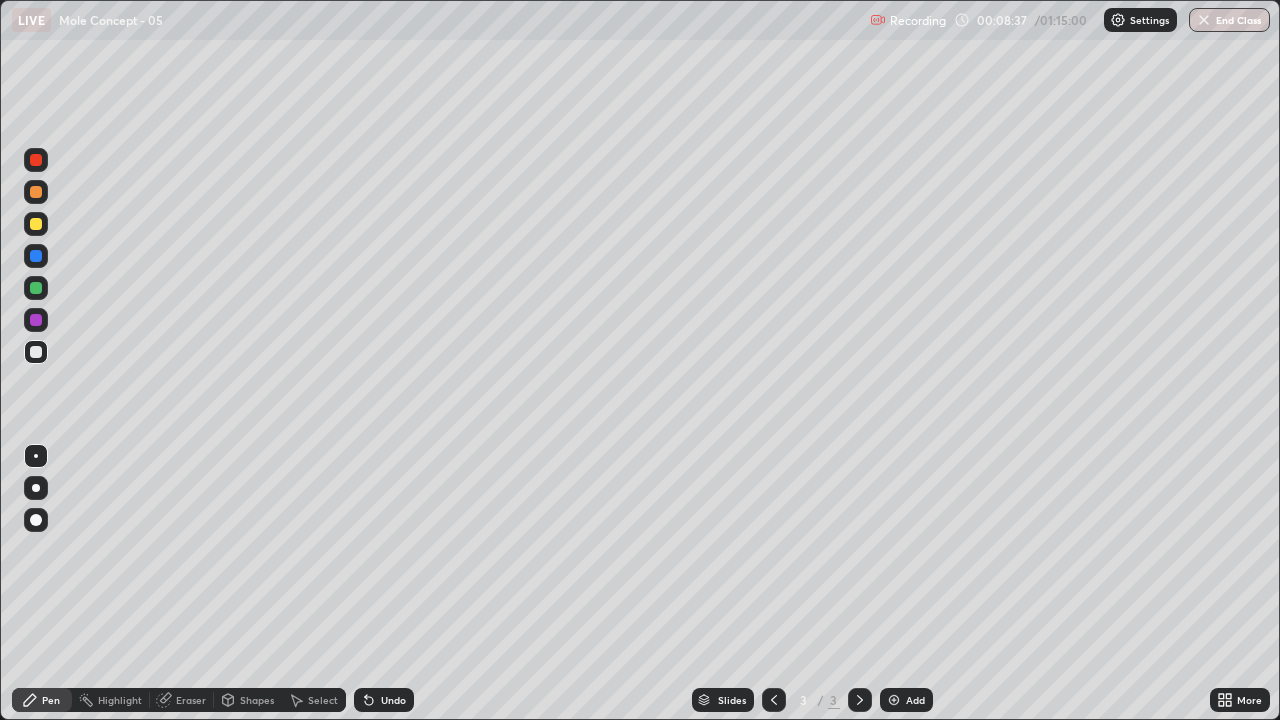 click at bounding box center [36, 160] 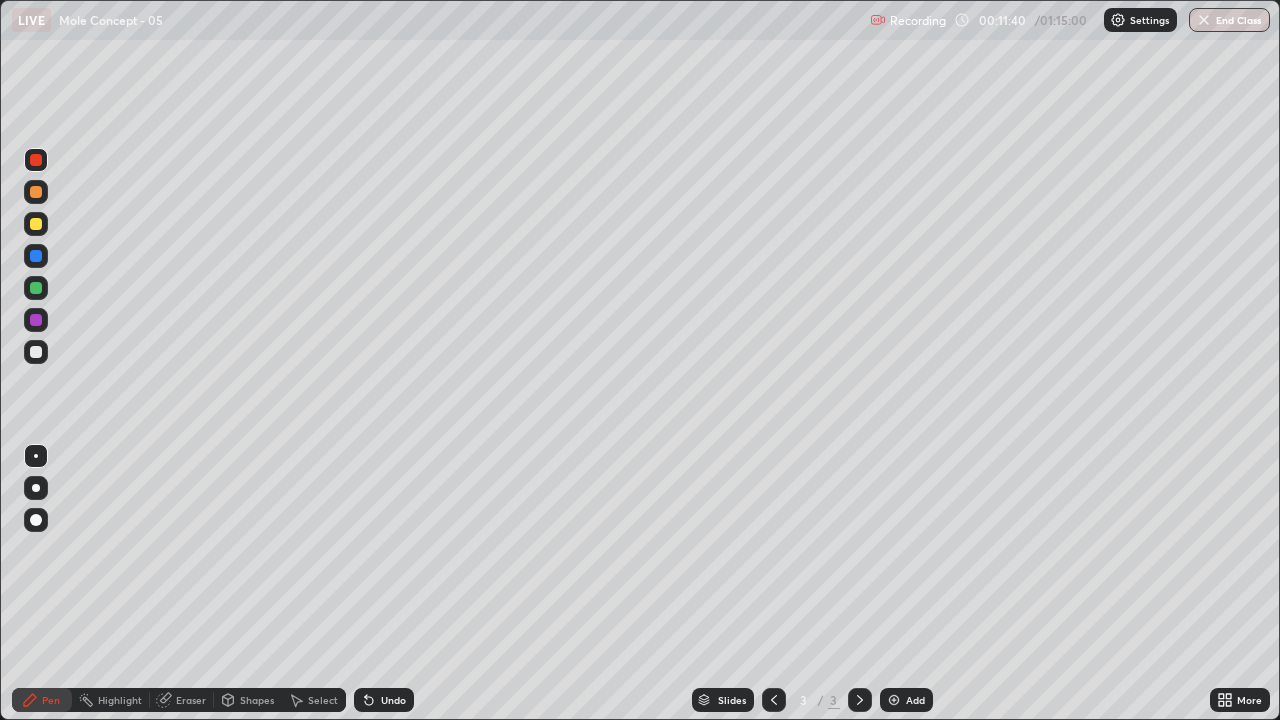 click on "Eraser" at bounding box center [182, 700] 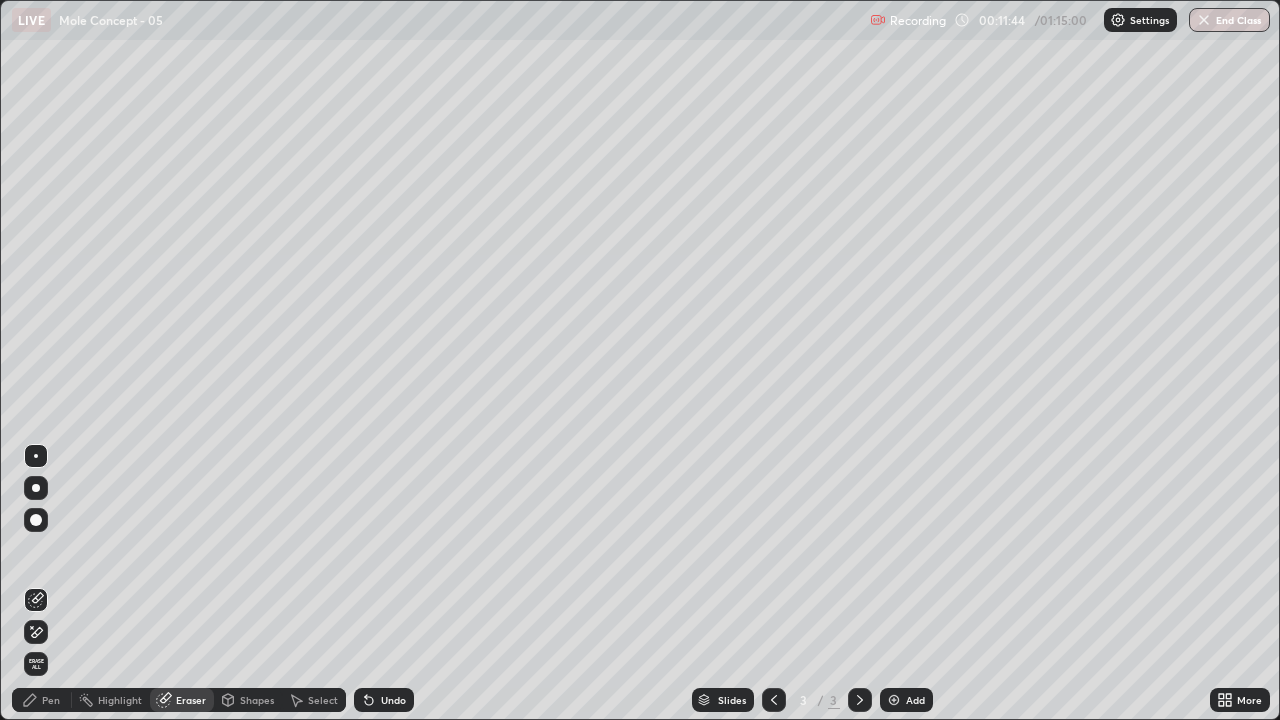 click on "Pen" at bounding box center [51, 700] 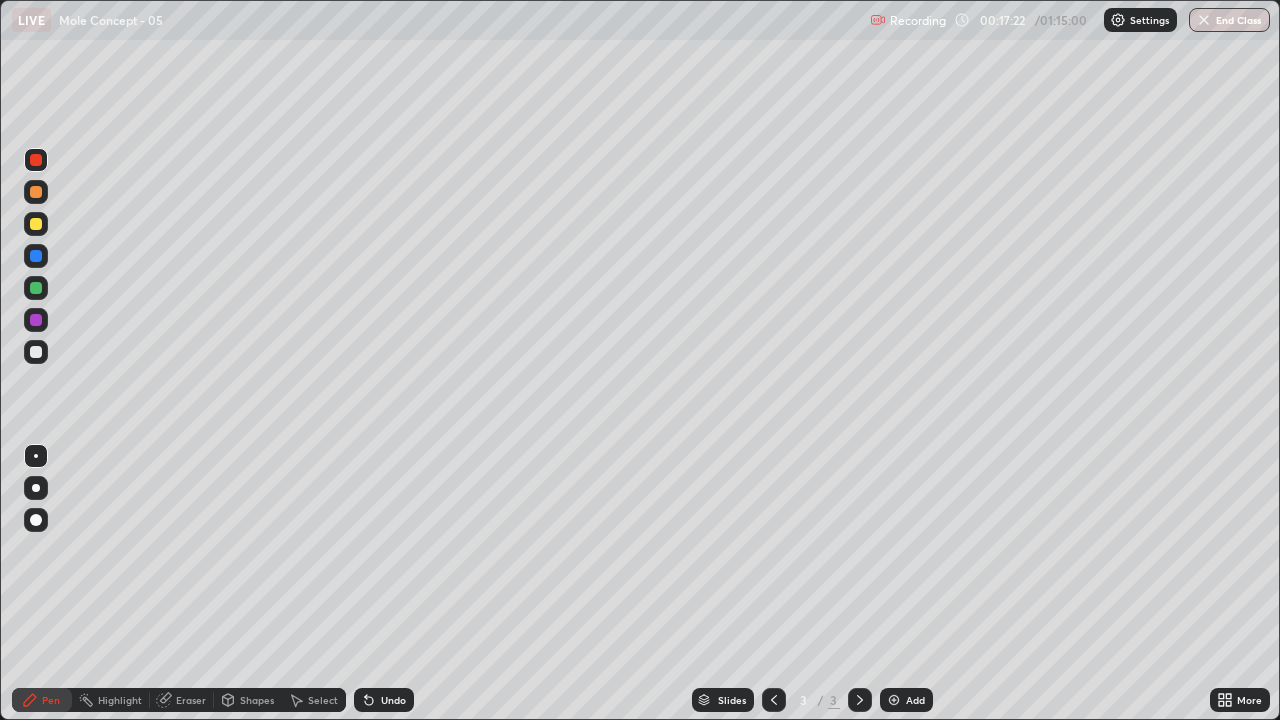 click on "Add" at bounding box center [906, 700] 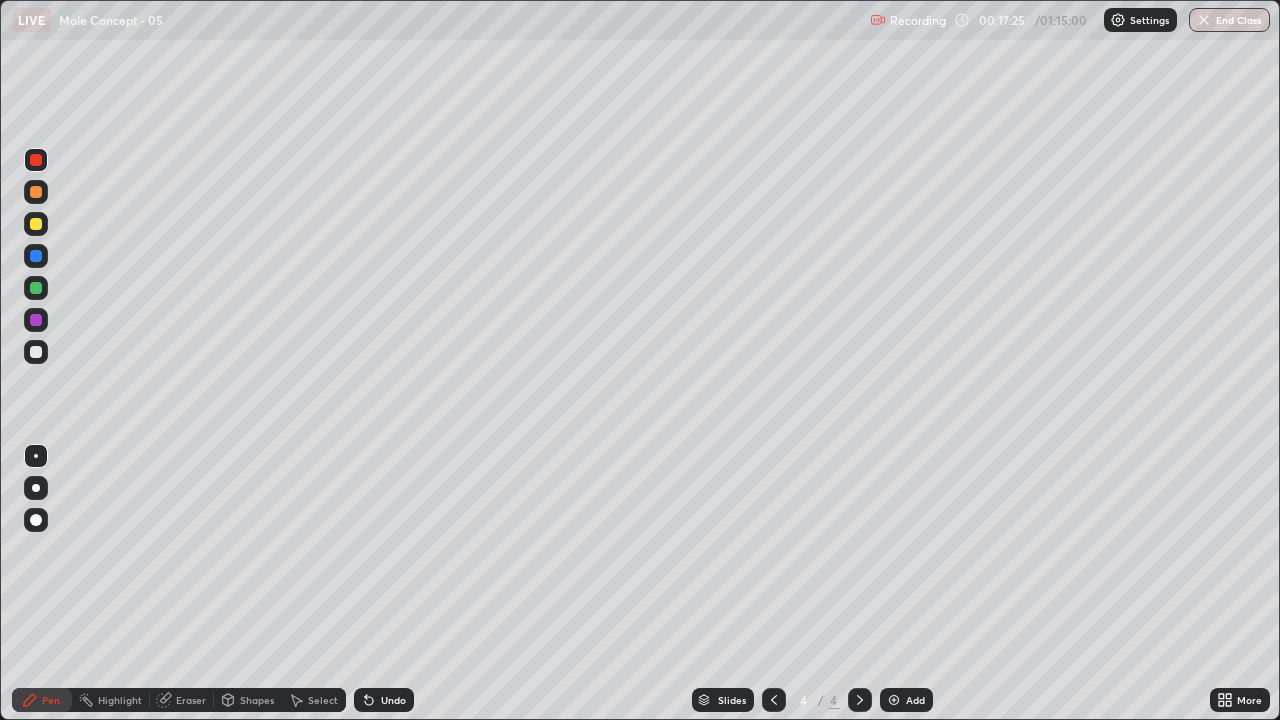 click at bounding box center (36, 352) 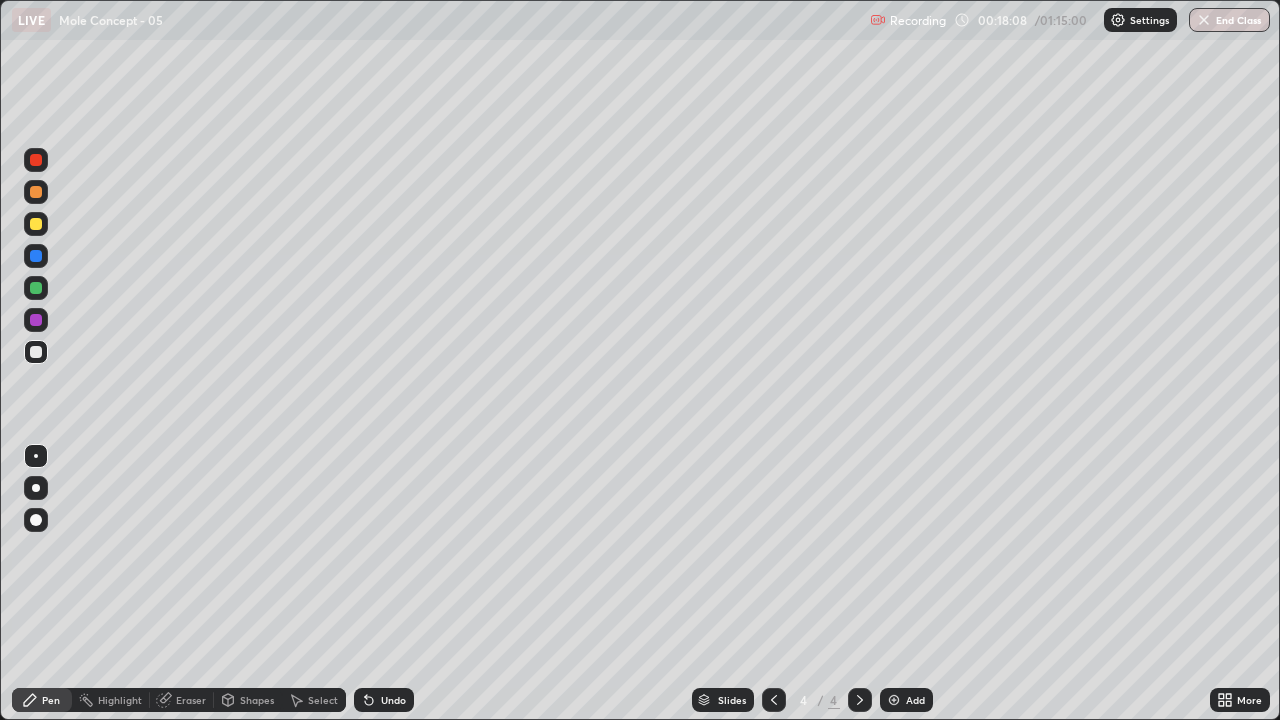 click on "Eraser" at bounding box center (191, 700) 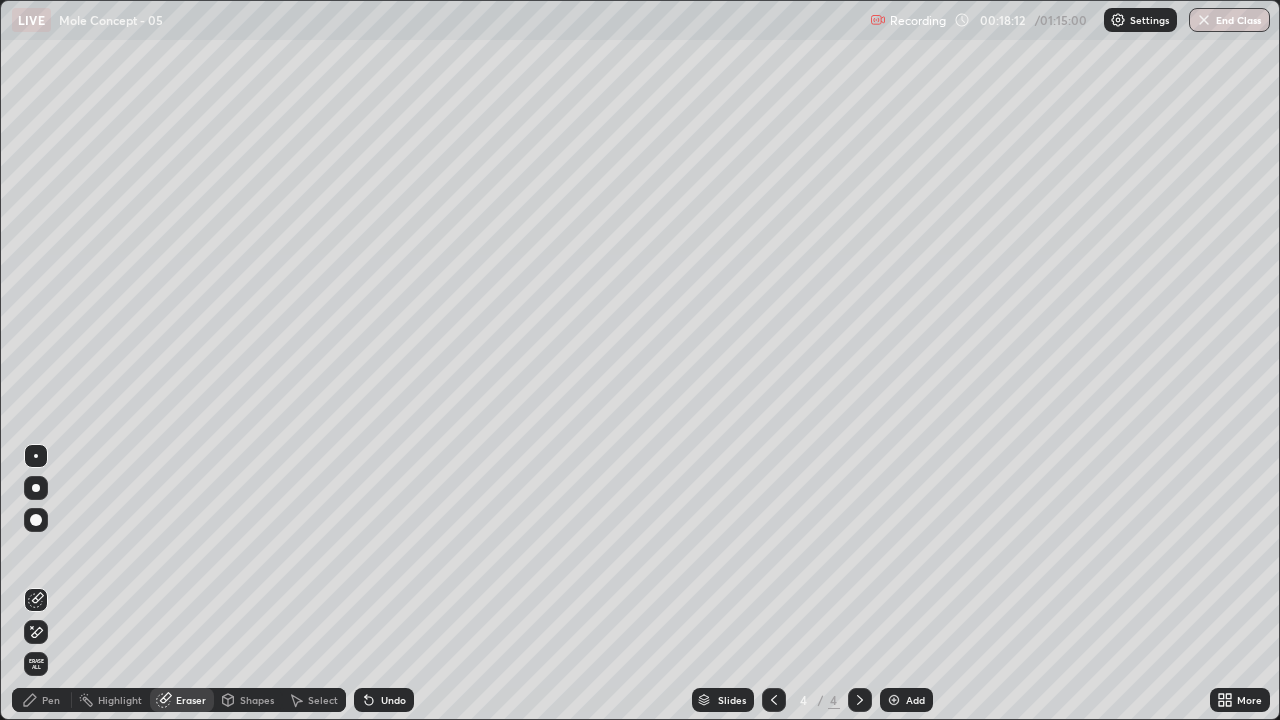 click on "Pen" at bounding box center [51, 700] 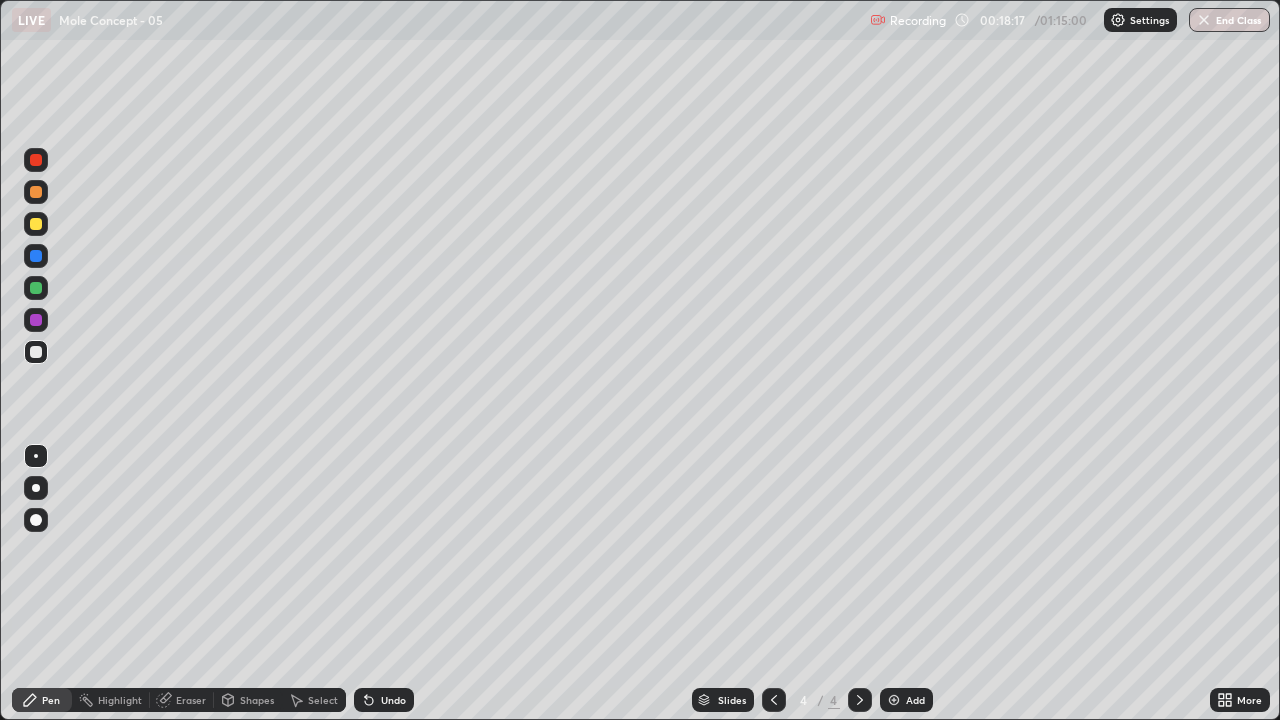 click at bounding box center [36, 160] 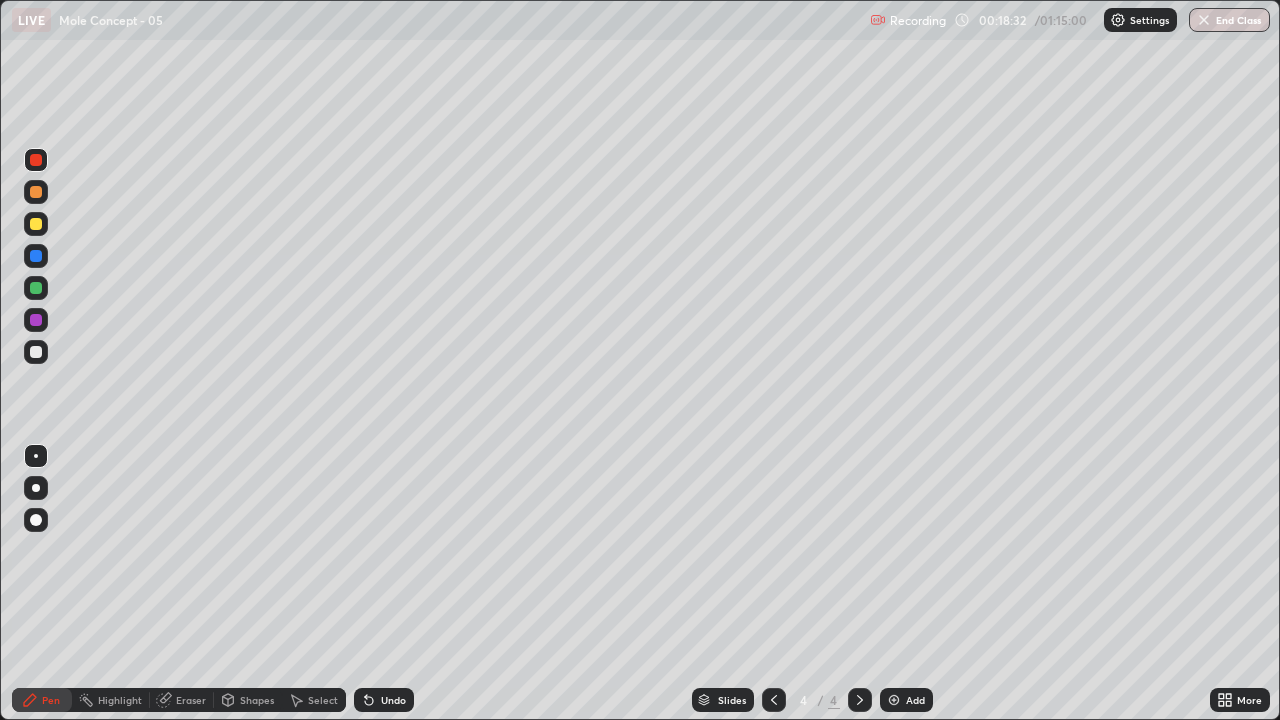 click at bounding box center (36, 352) 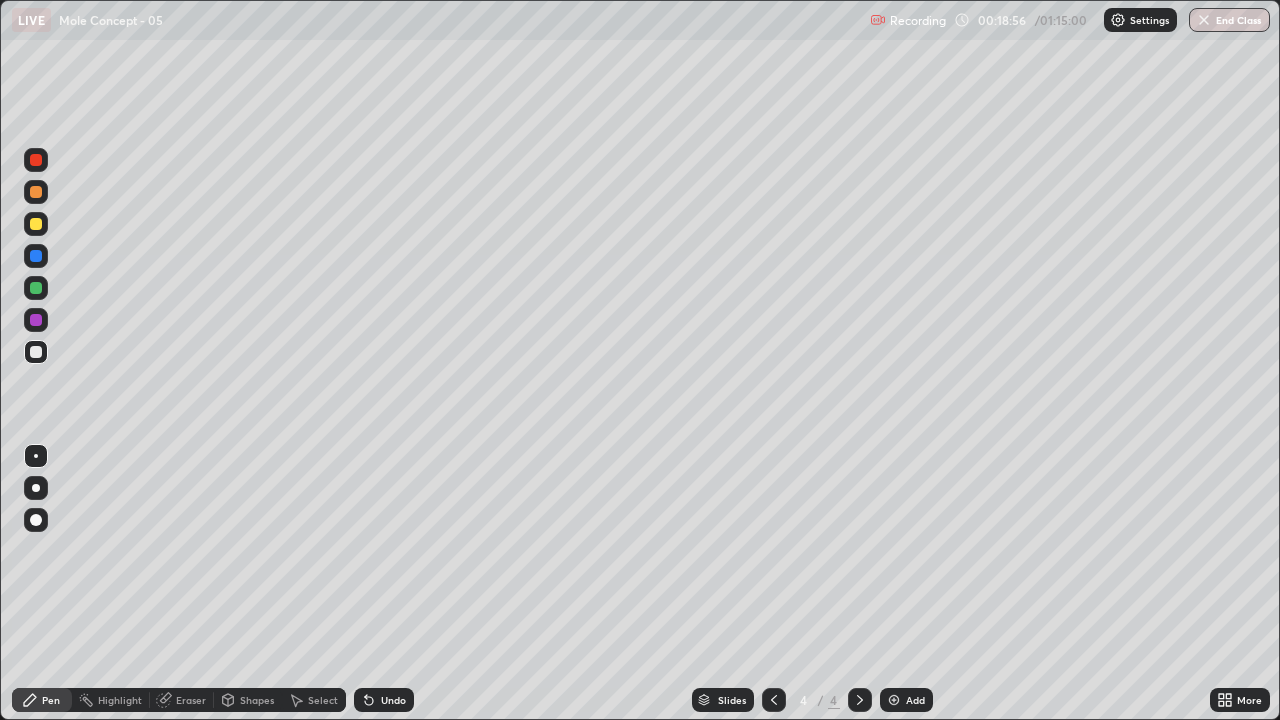 click on "Eraser" at bounding box center [182, 700] 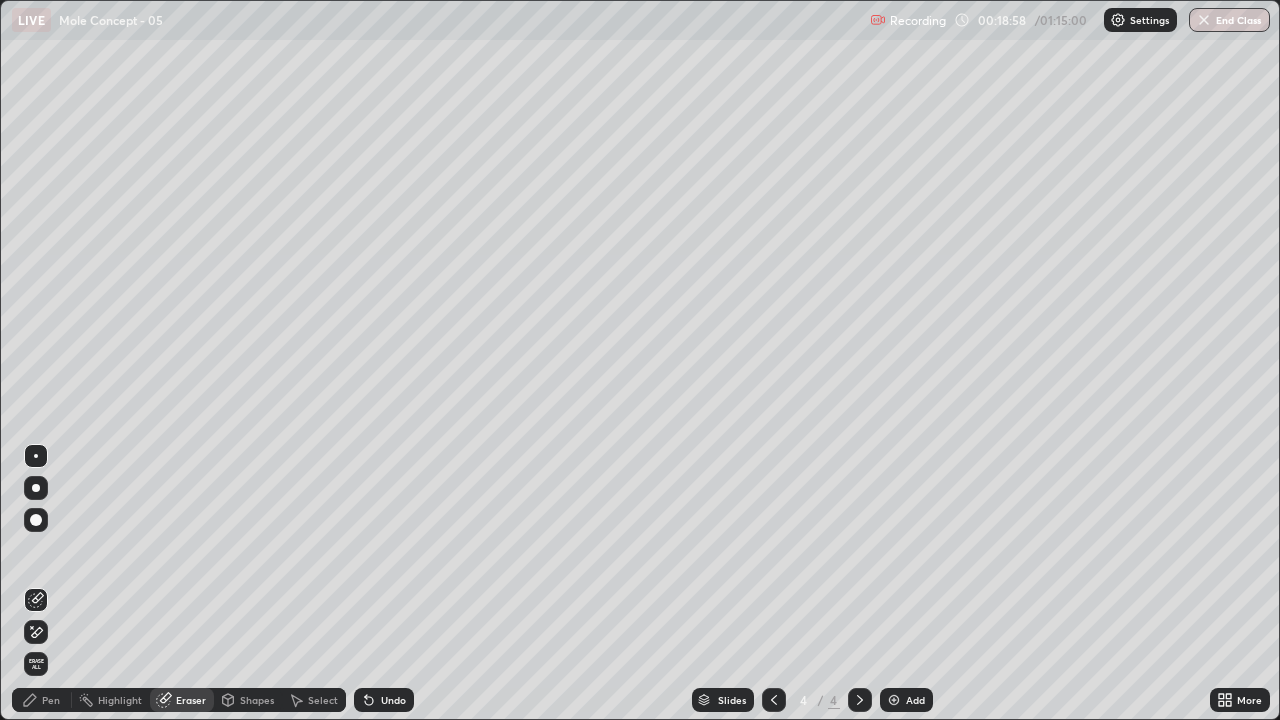 click on "Pen" at bounding box center (51, 700) 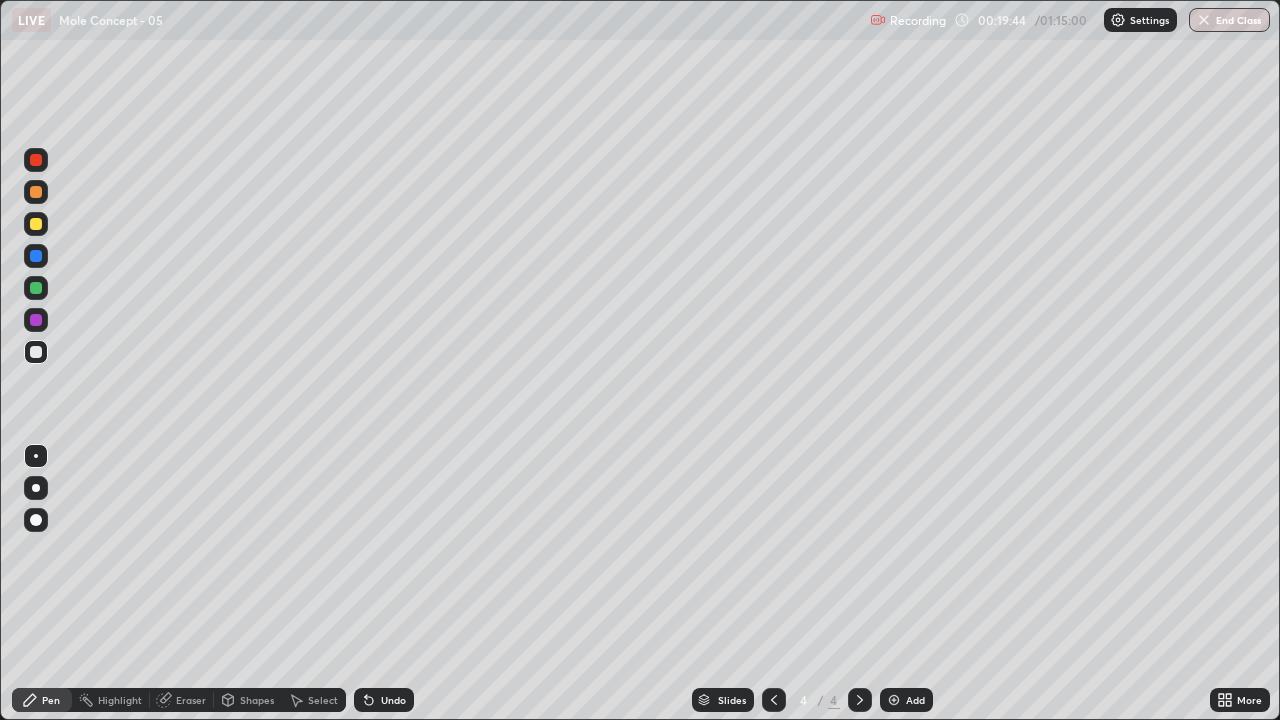 click on "Eraser" at bounding box center (191, 700) 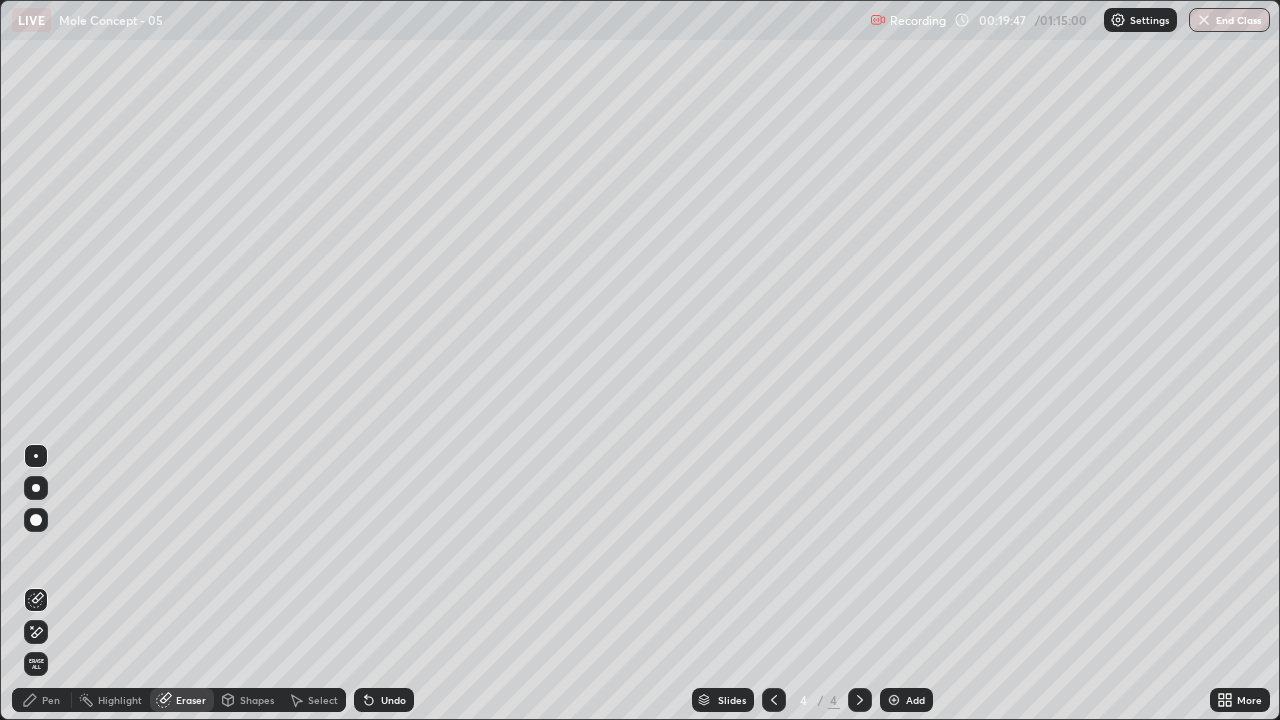 click on "Pen" at bounding box center [51, 700] 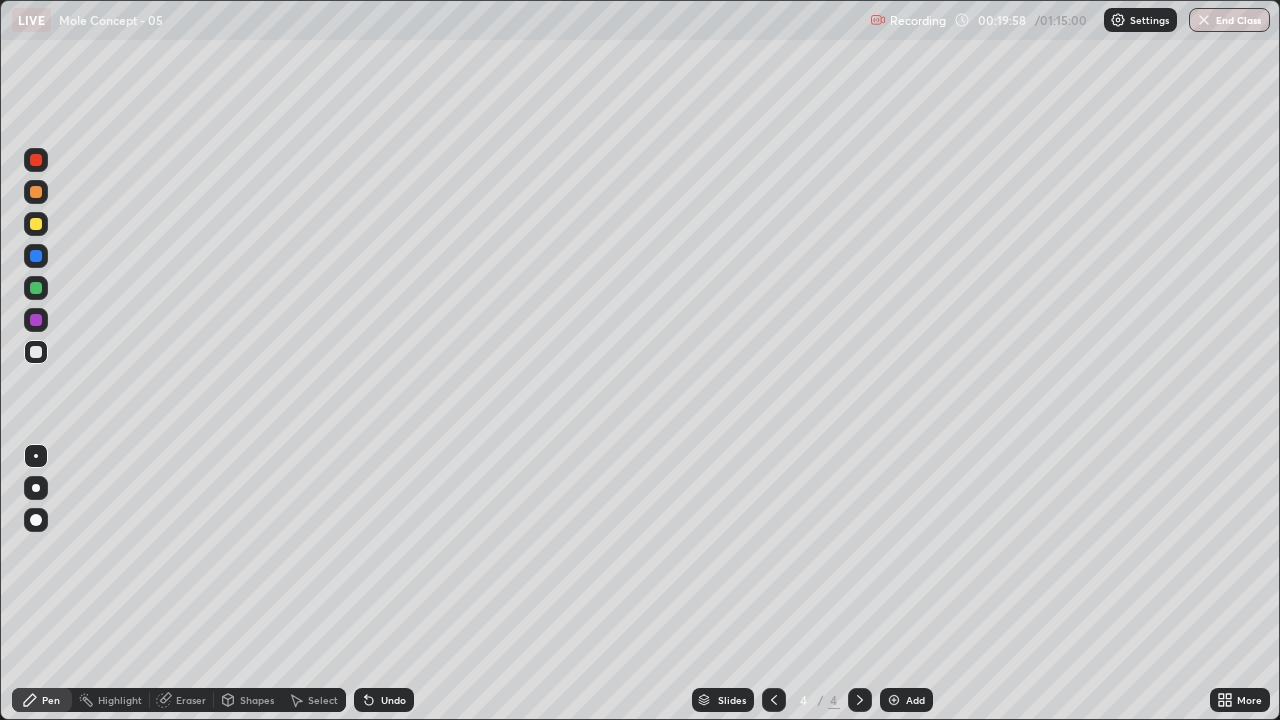 click on "Eraser" at bounding box center [191, 700] 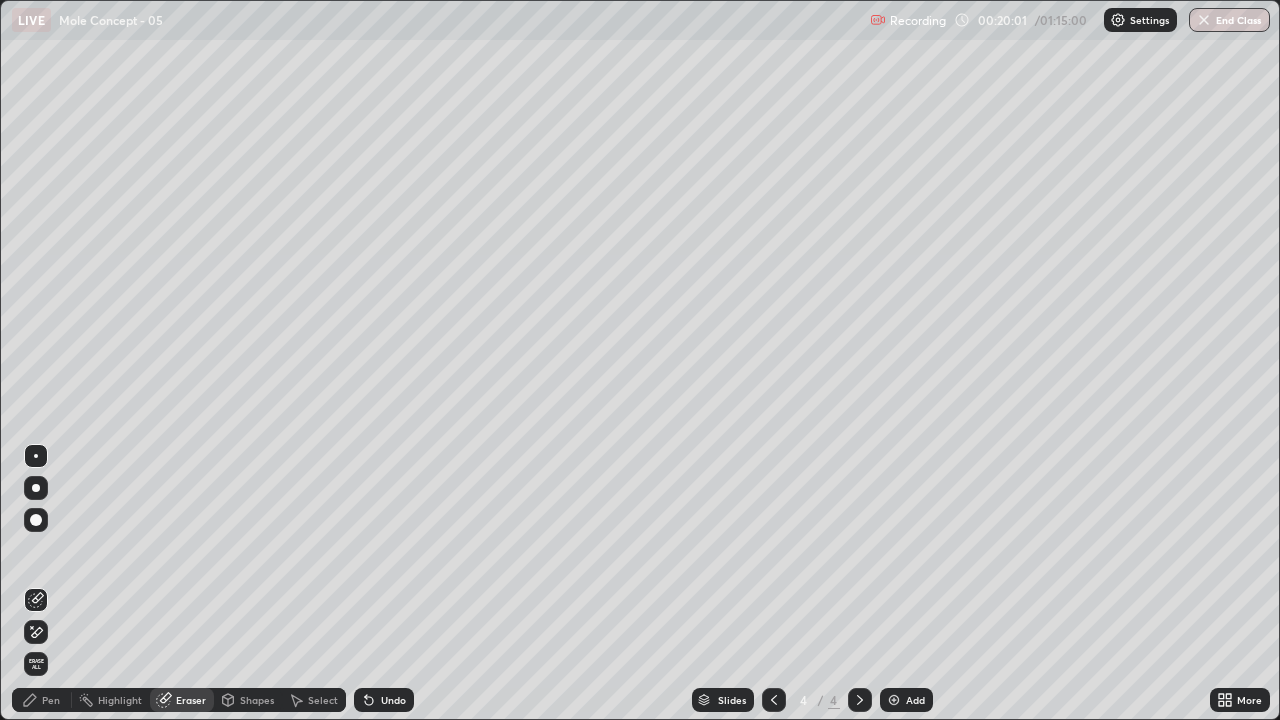 click on "Pen" at bounding box center [51, 700] 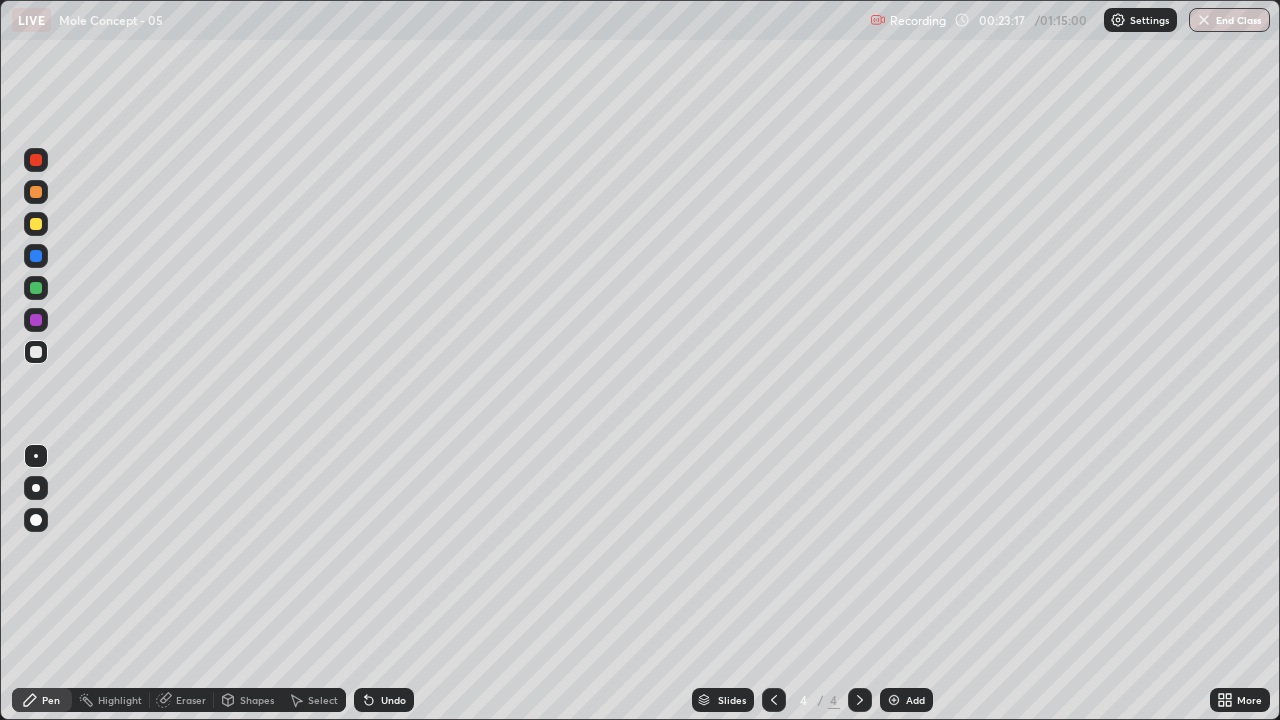 click at bounding box center [36, 160] 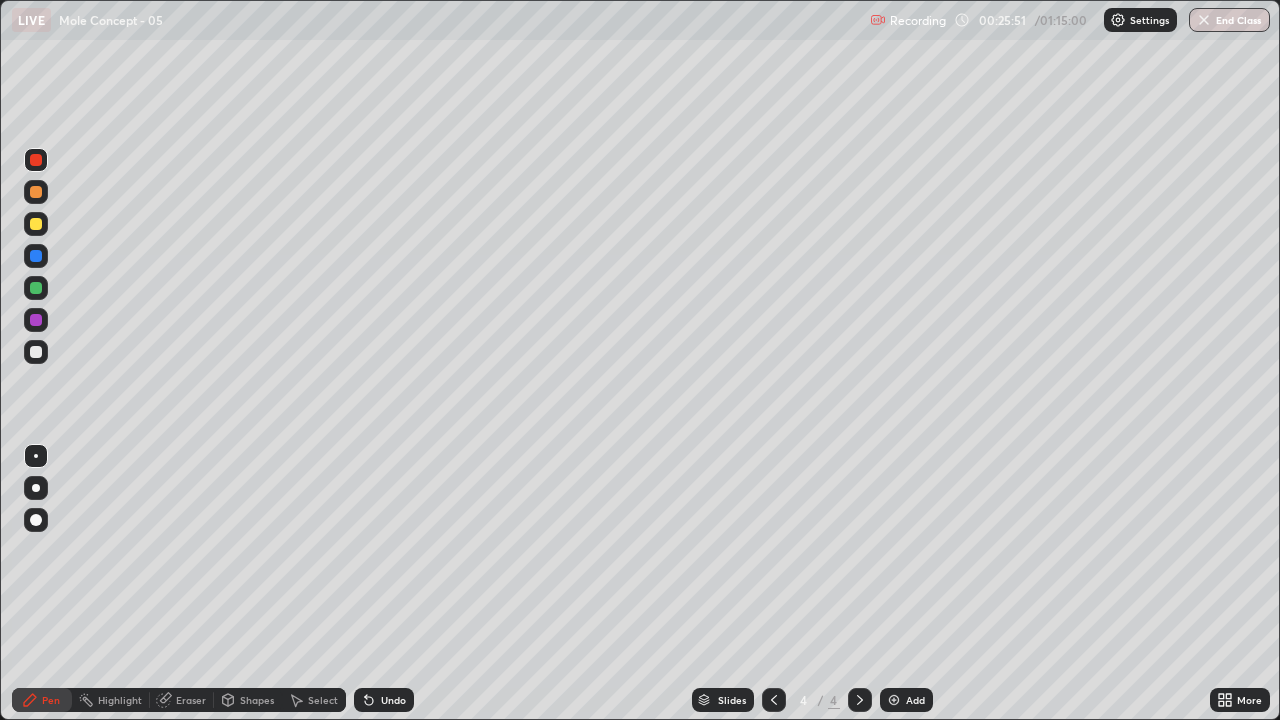 click on "Eraser" at bounding box center (191, 700) 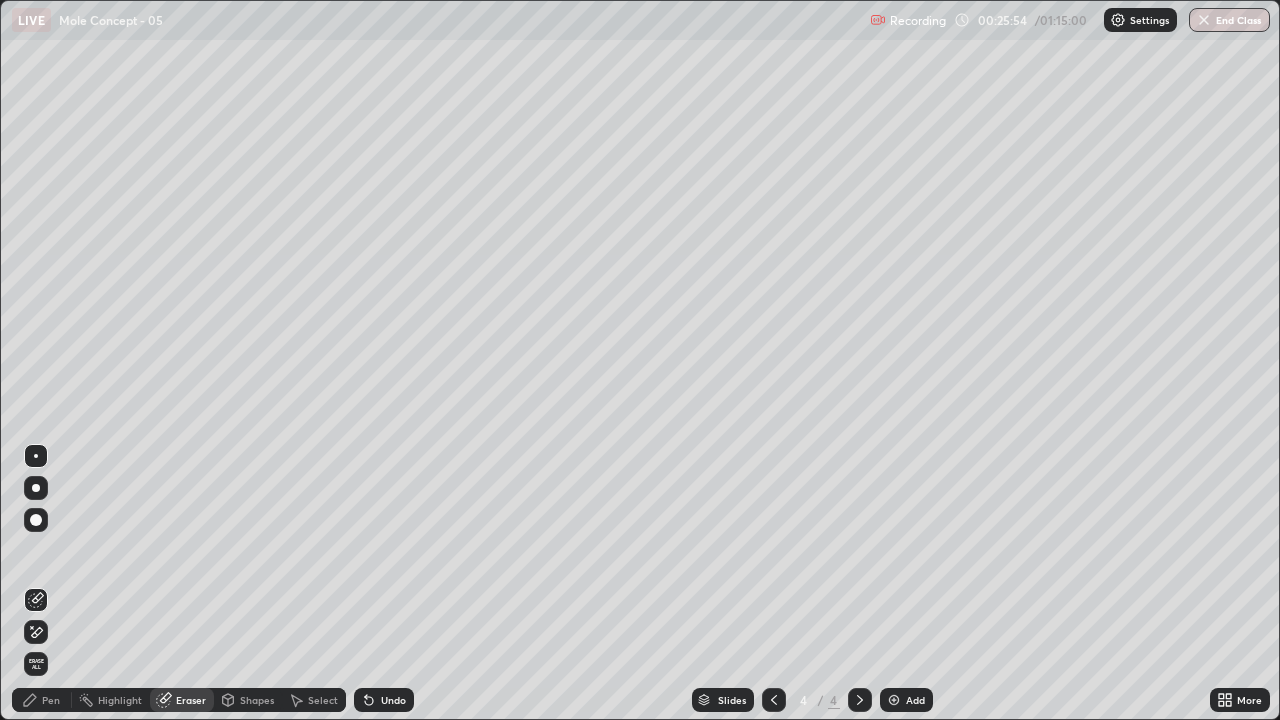 click on "Pen" at bounding box center (51, 700) 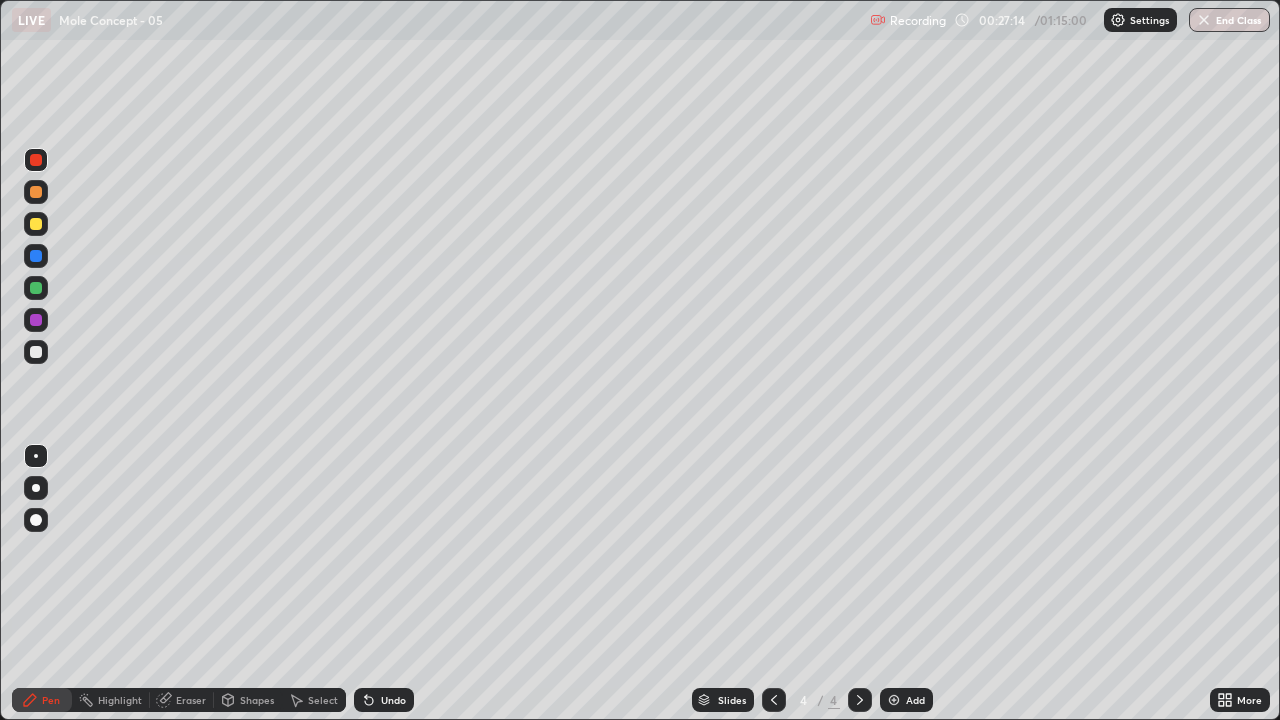 click at bounding box center [36, 352] 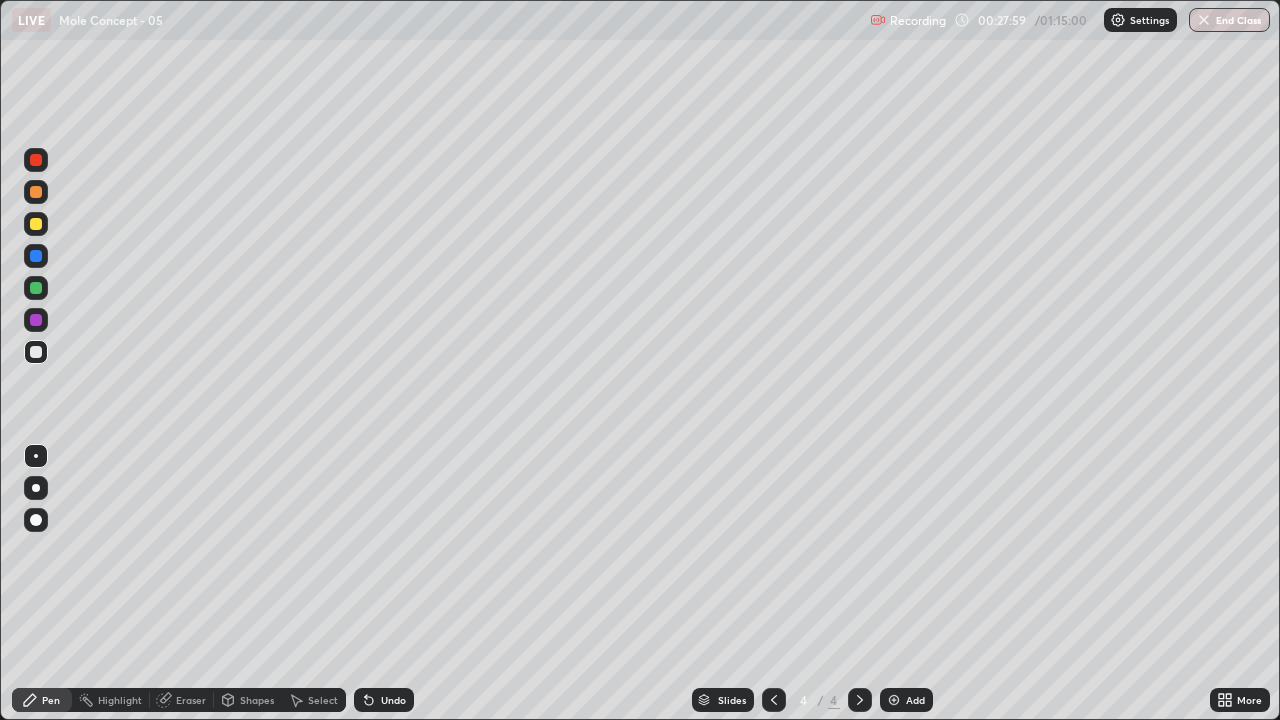 click at bounding box center (894, 700) 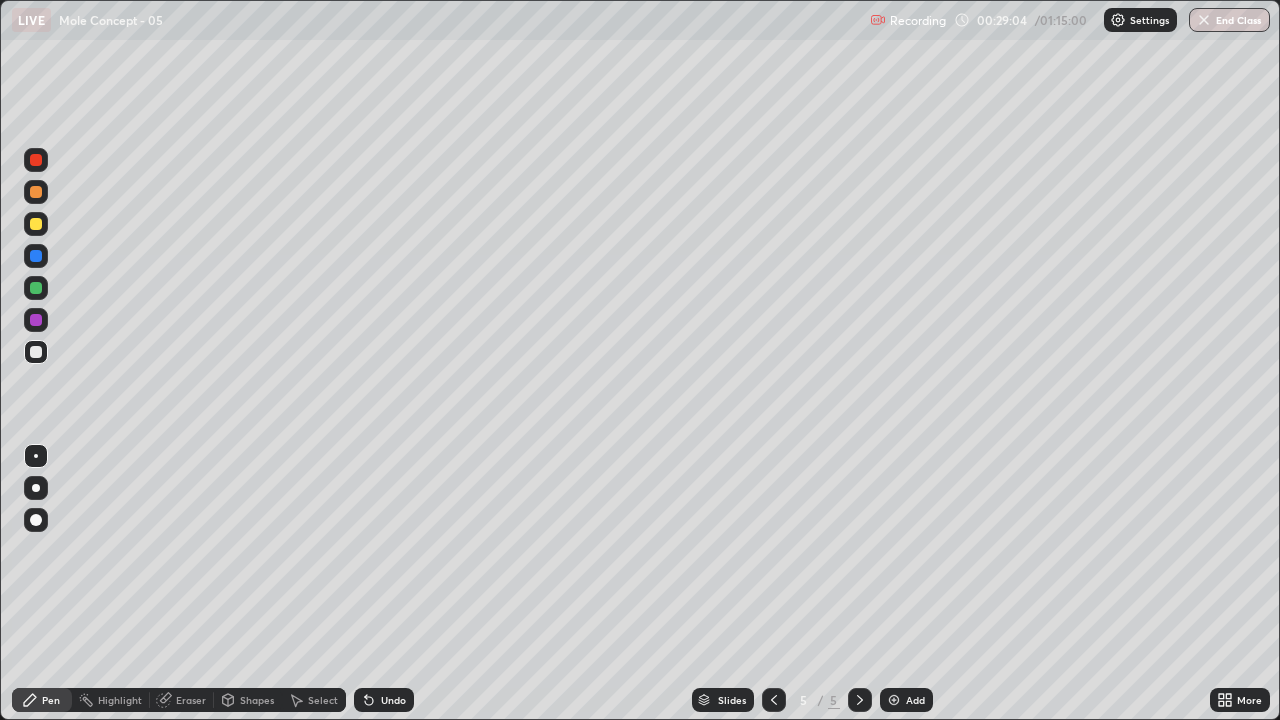 click at bounding box center (36, 160) 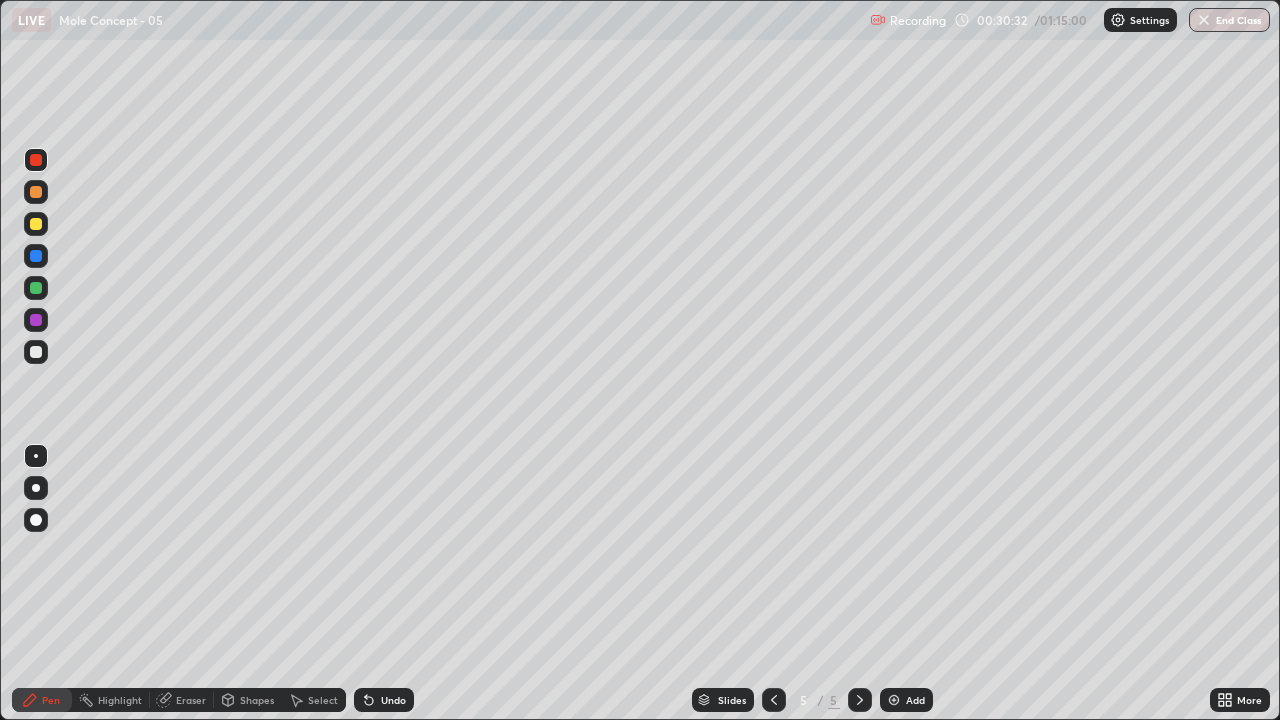 click at bounding box center (36, 352) 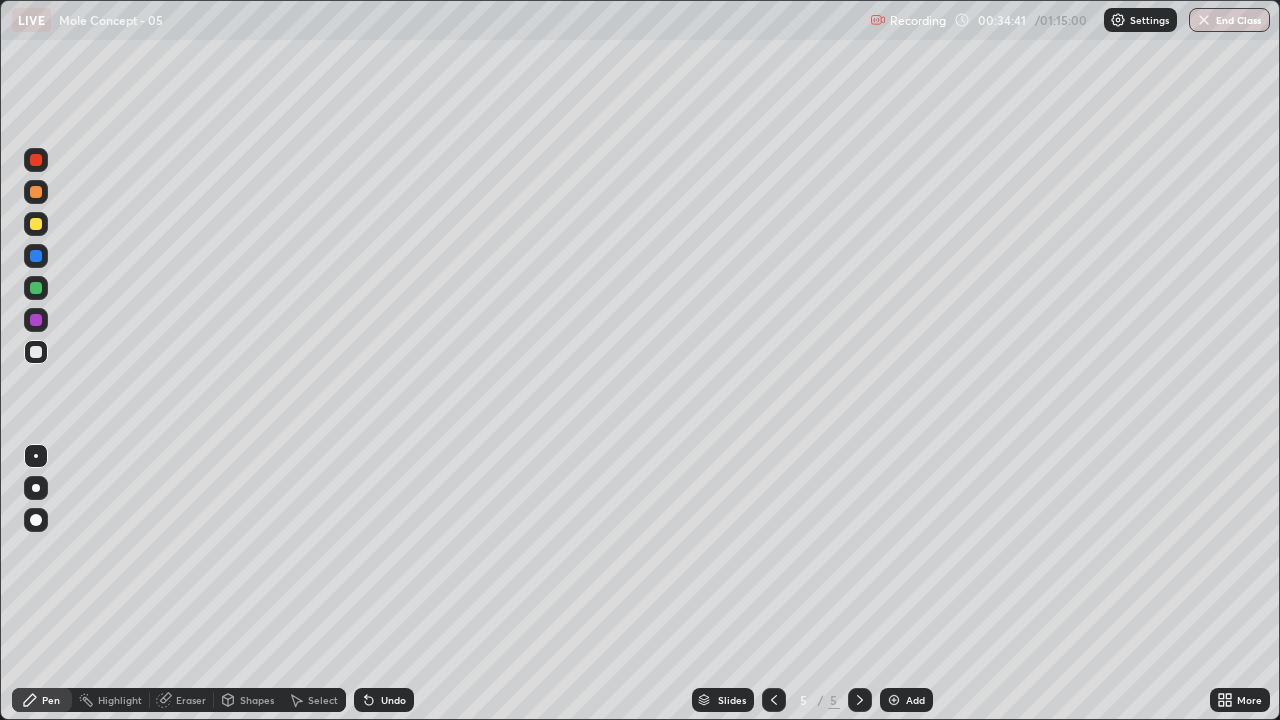 click 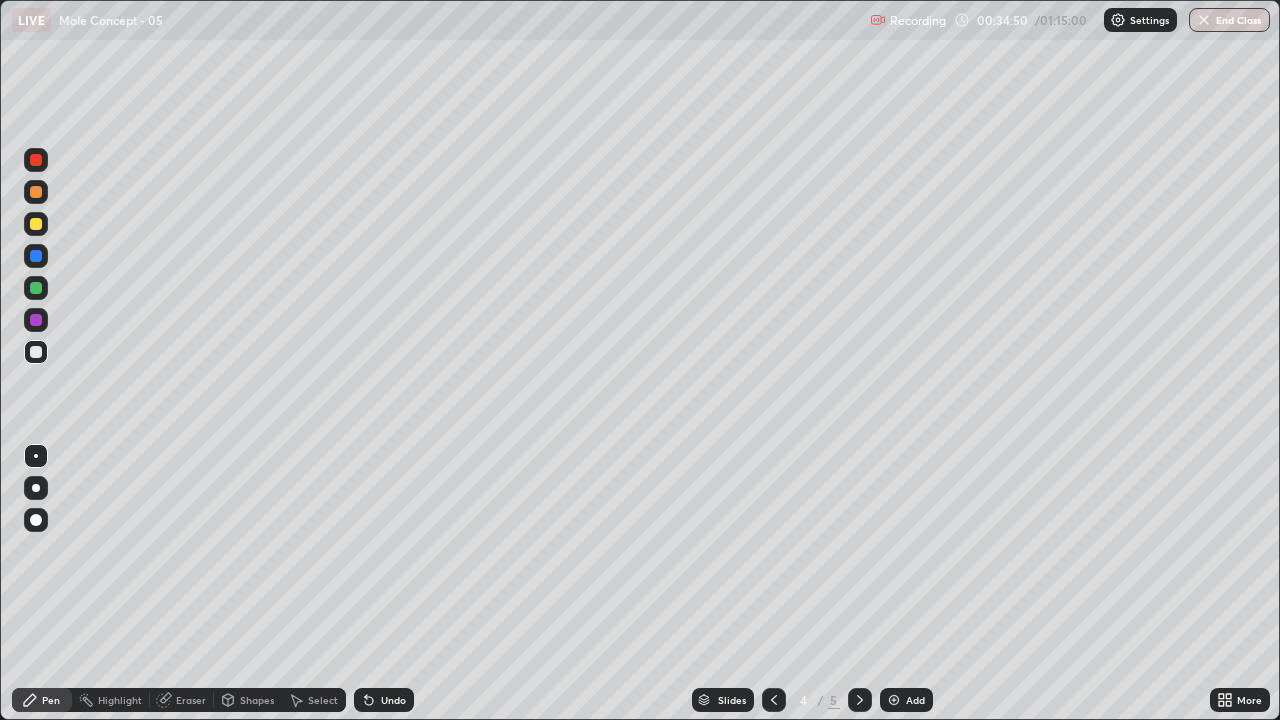 click 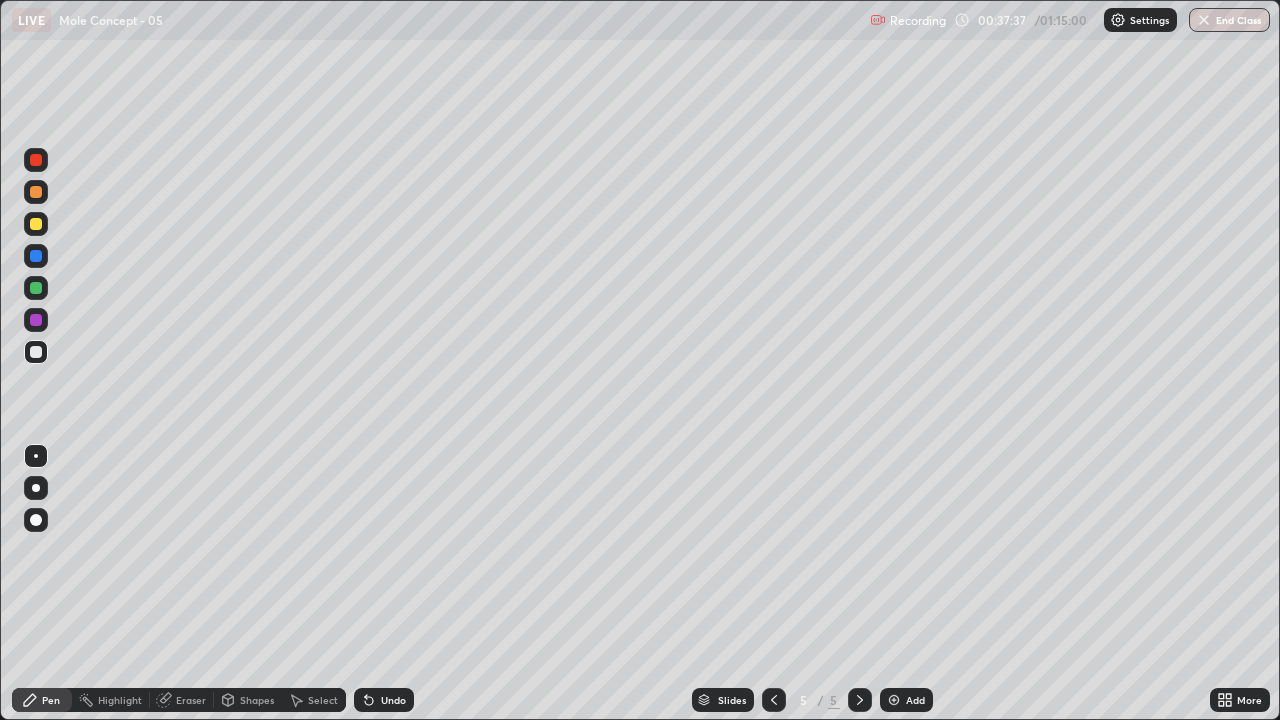 click 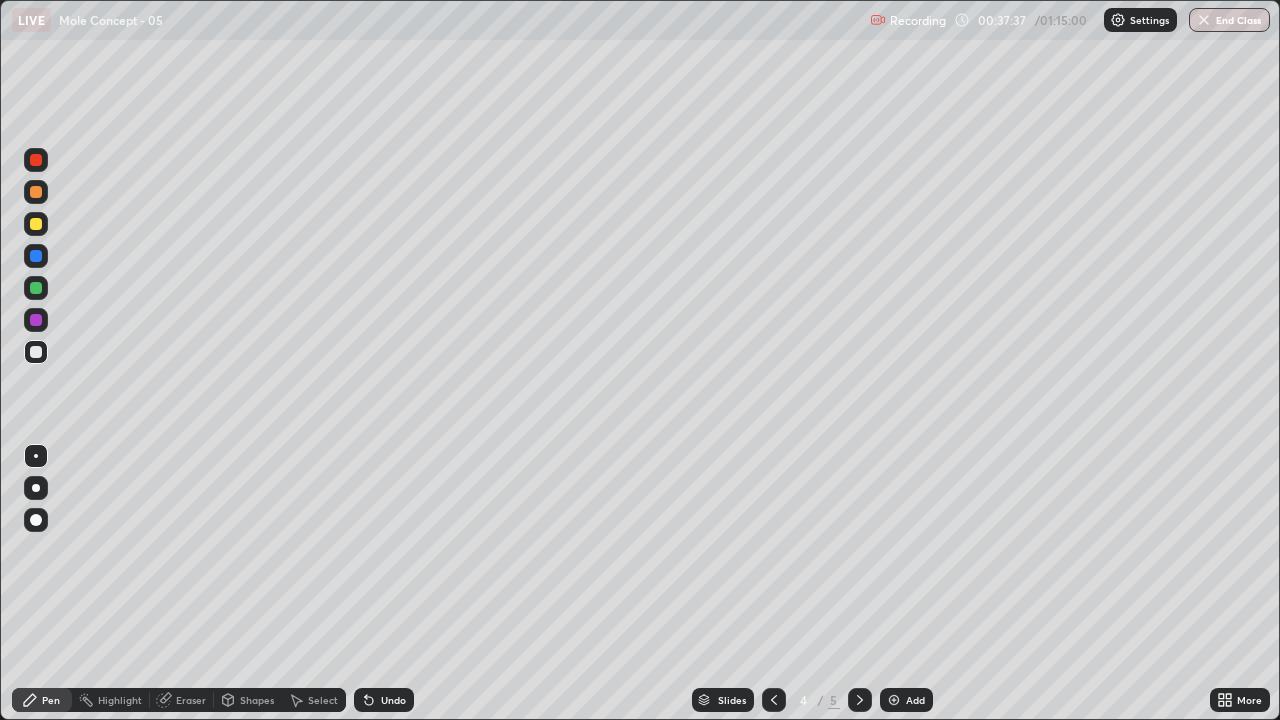 click 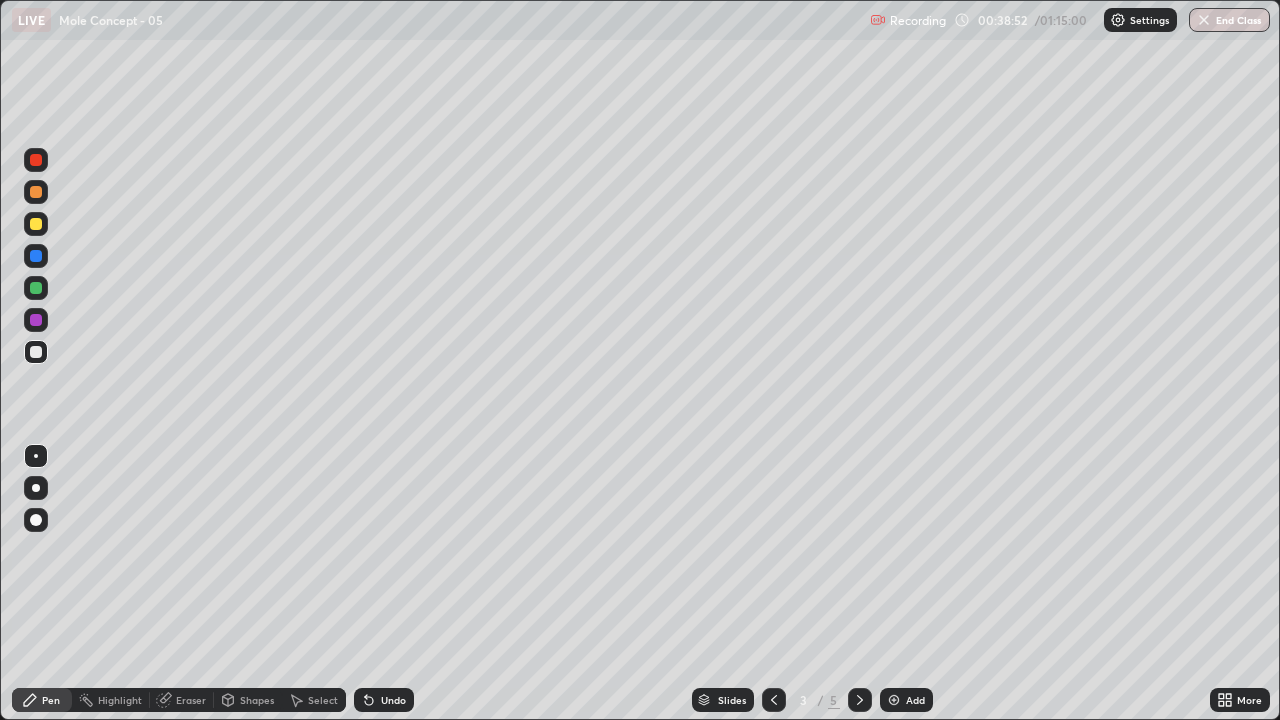 click 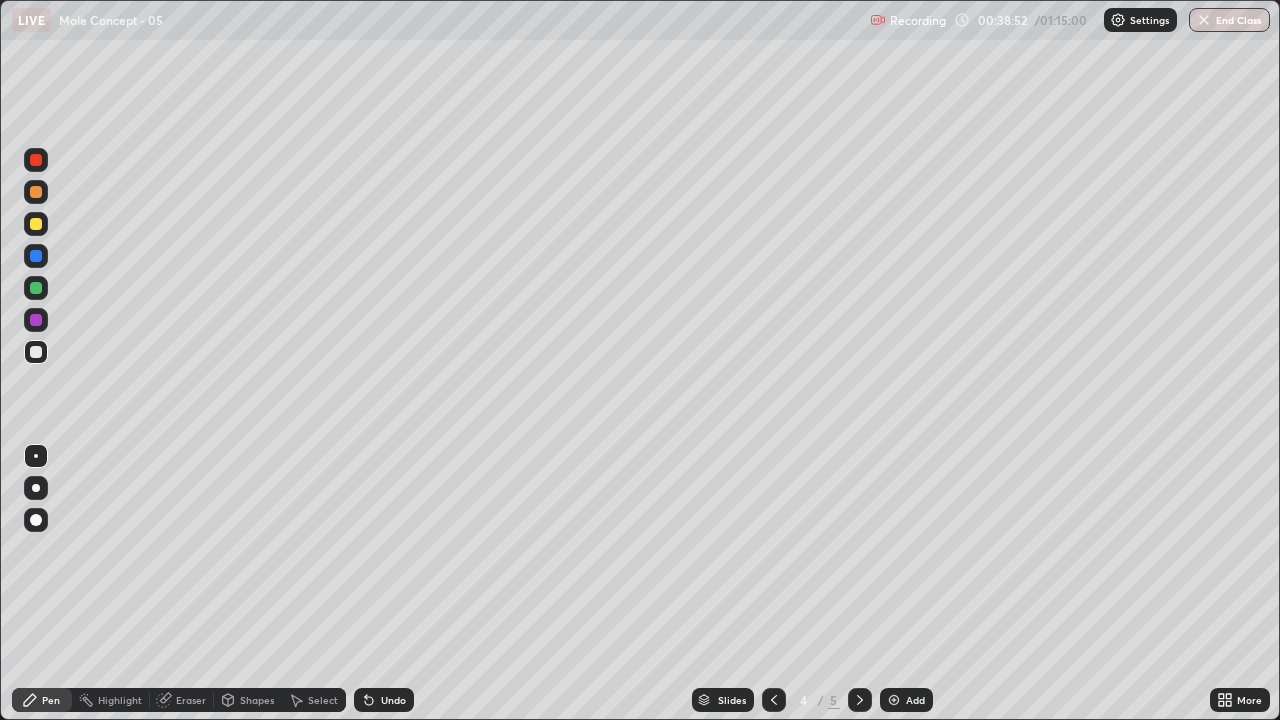 click 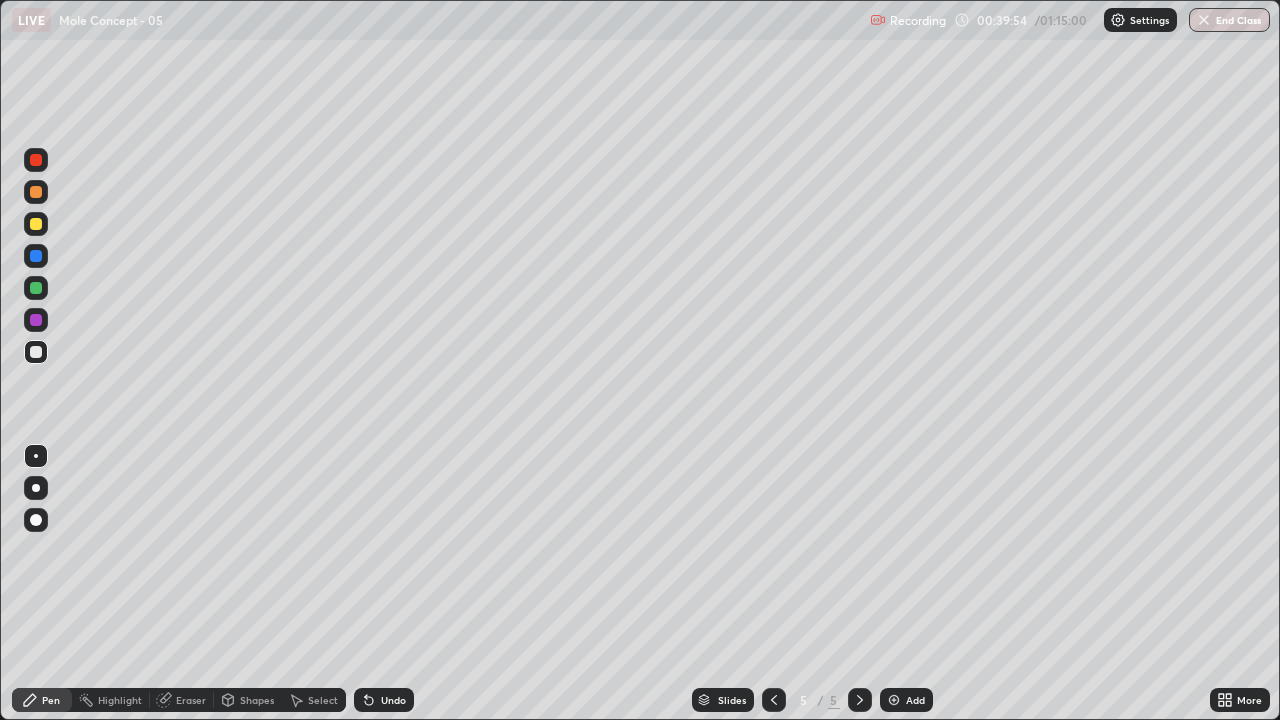 click at bounding box center (894, 700) 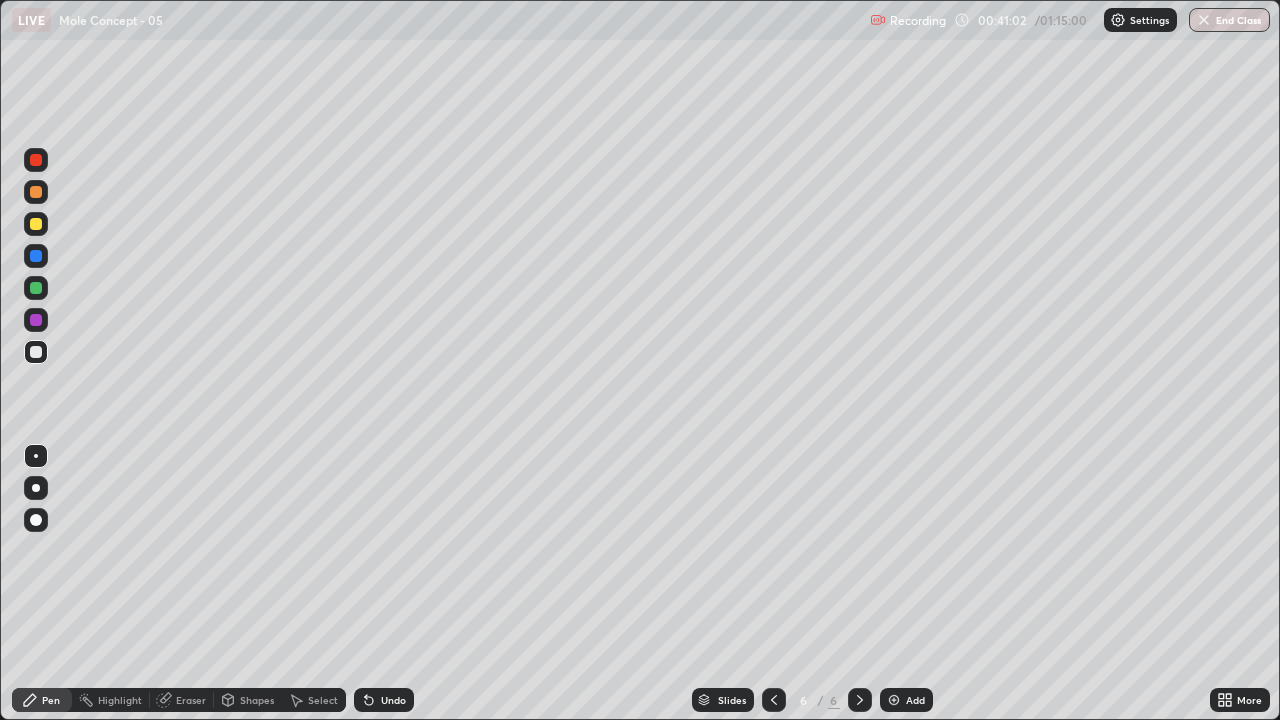 click at bounding box center (36, 160) 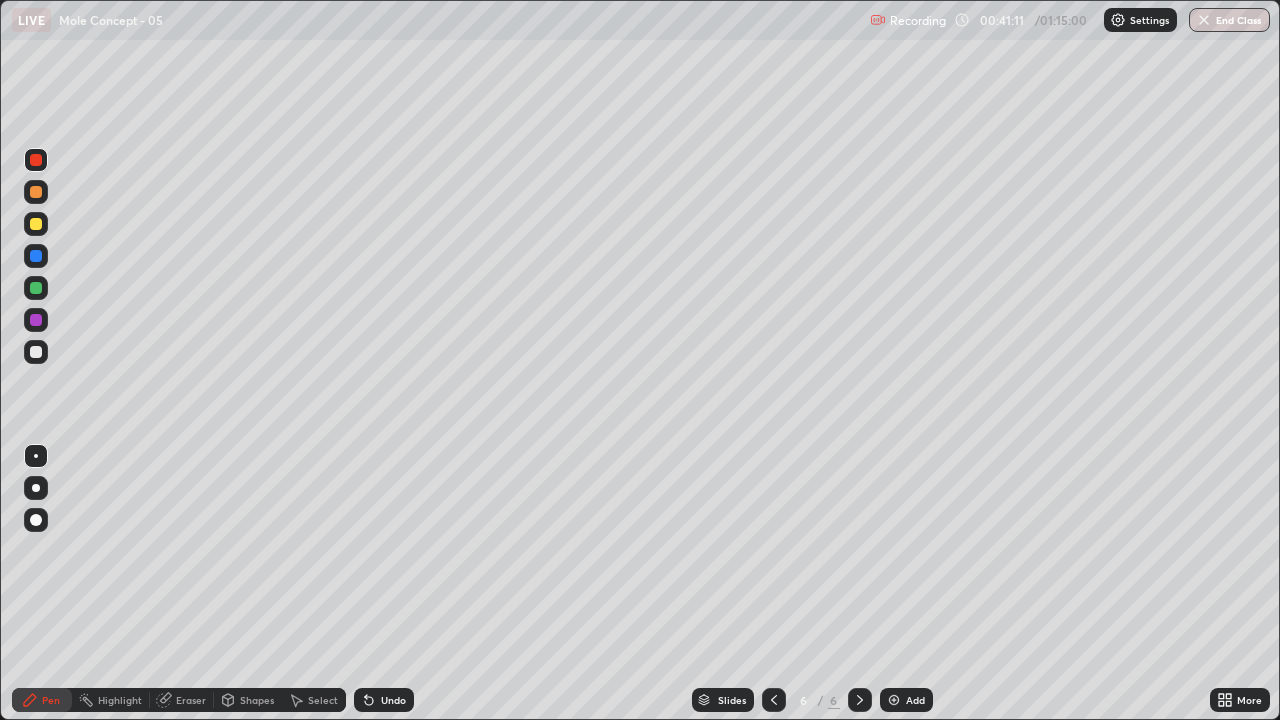 click at bounding box center [36, 288] 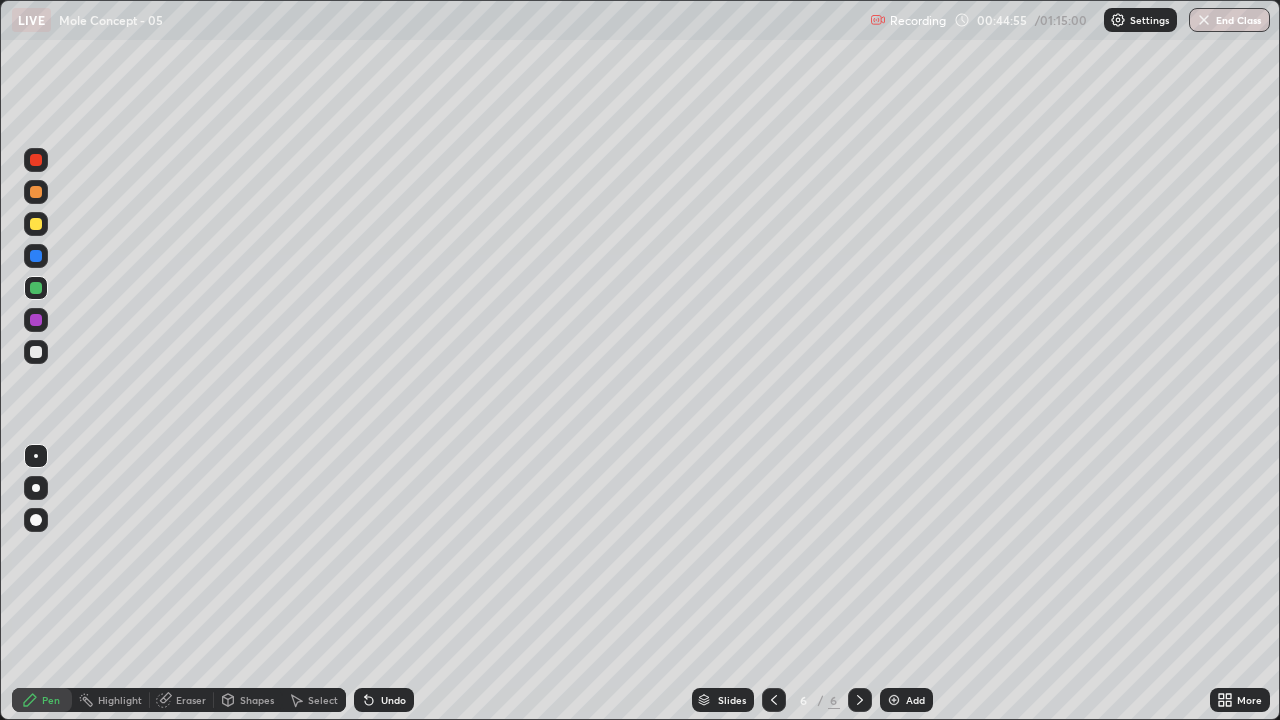click at bounding box center (36, 352) 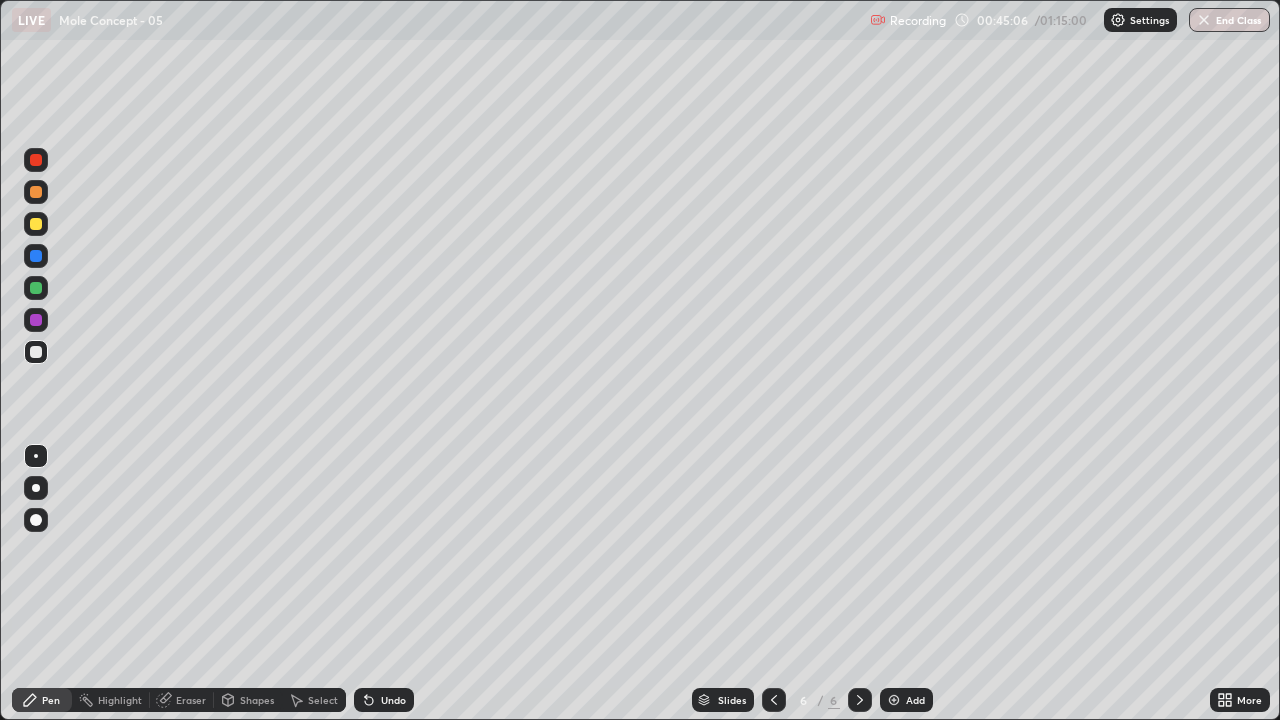 click on "Eraser" at bounding box center [191, 700] 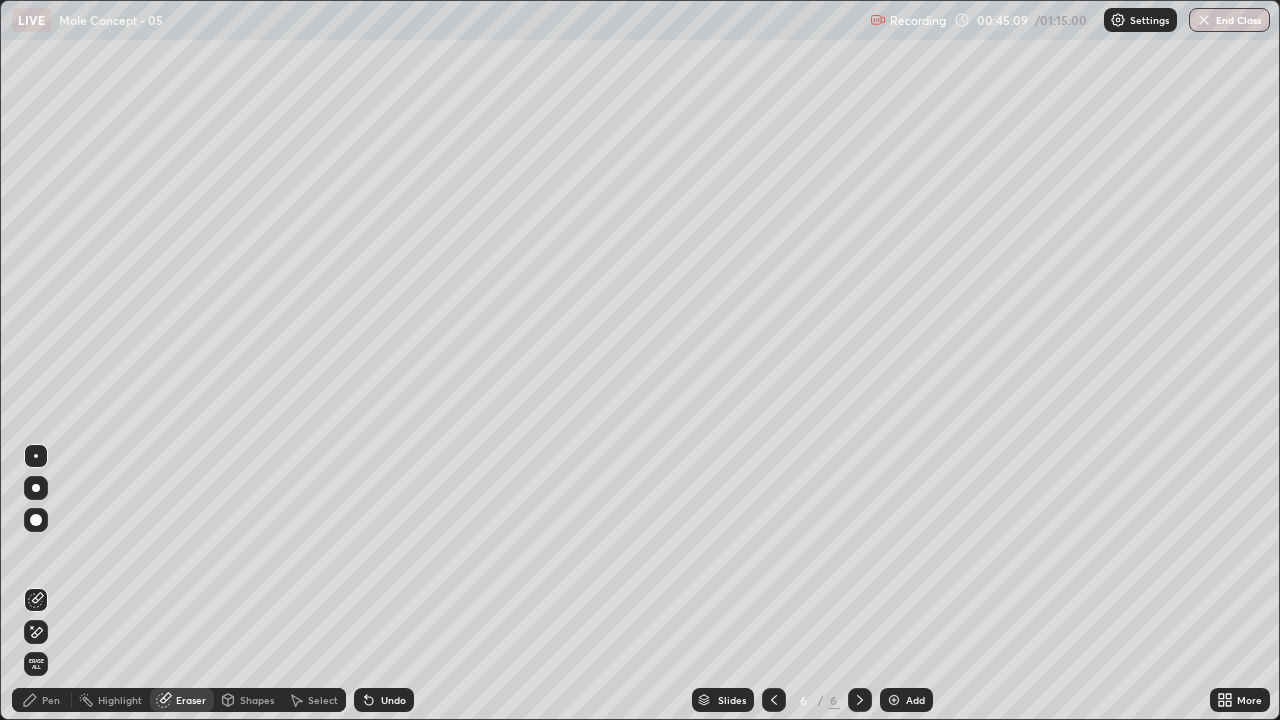 click on "Pen" at bounding box center (51, 700) 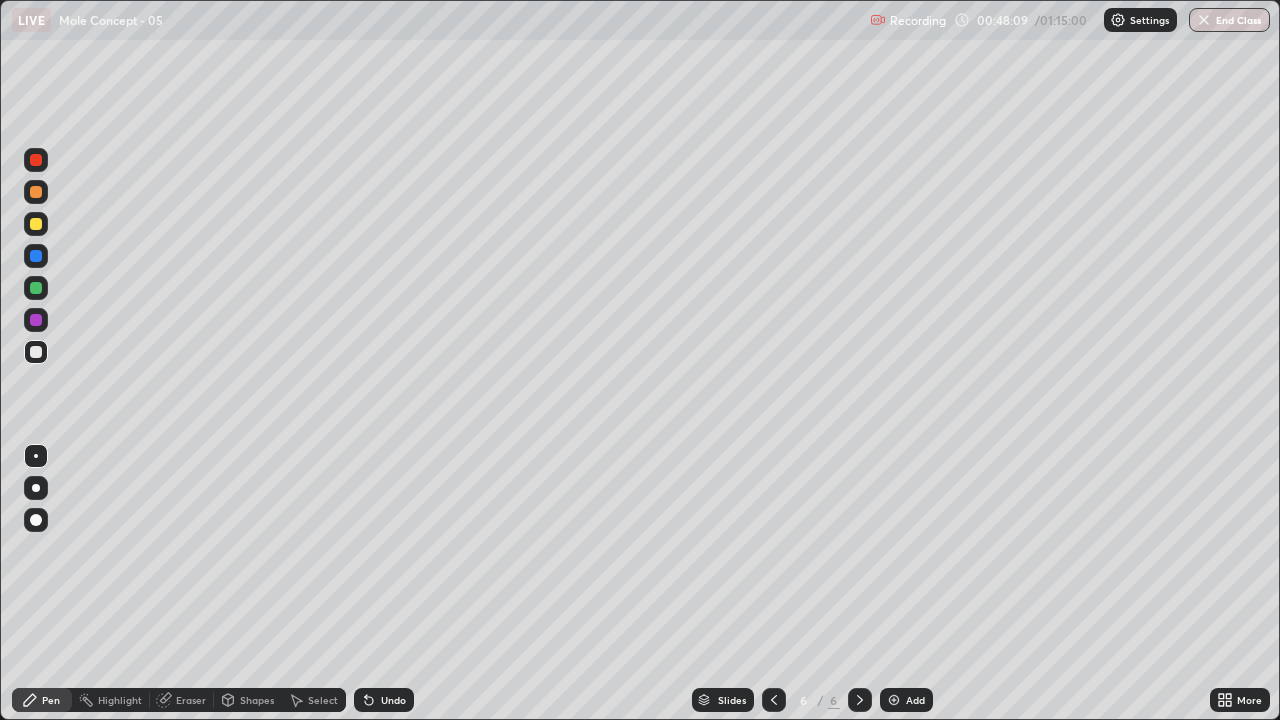 click at bounding box center (36, 288) 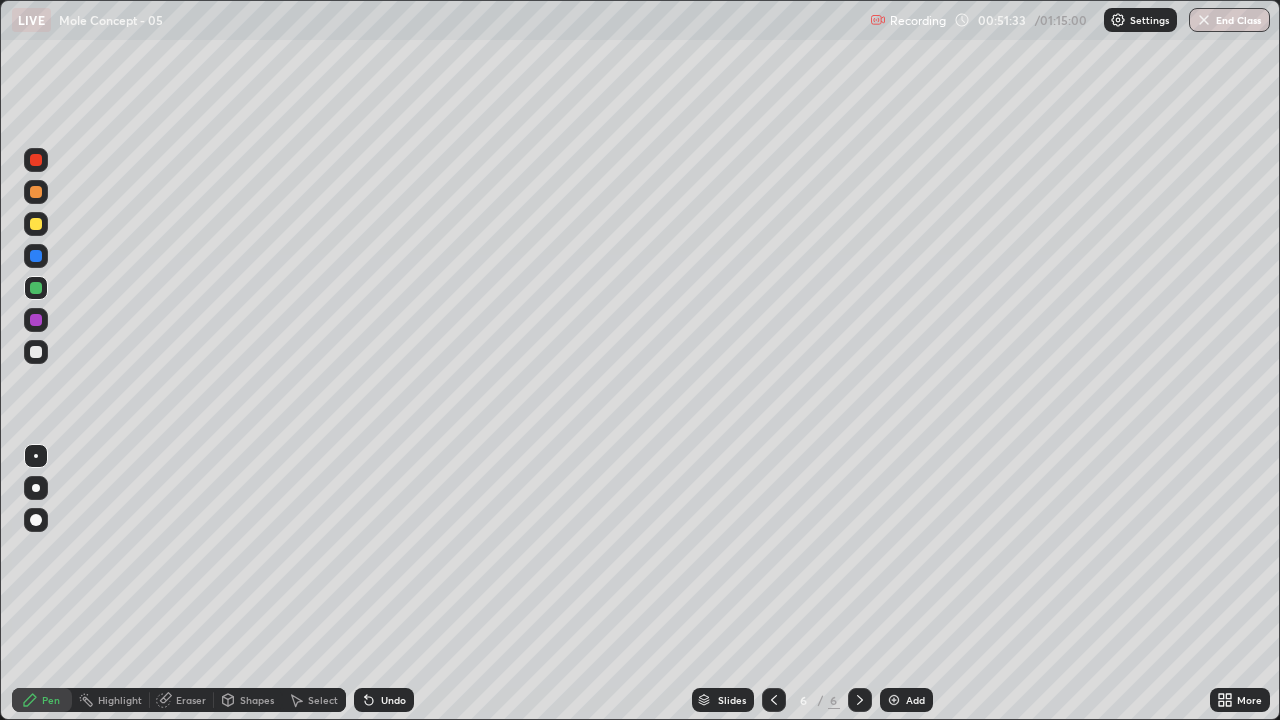 click at bounding box center [36, 352] 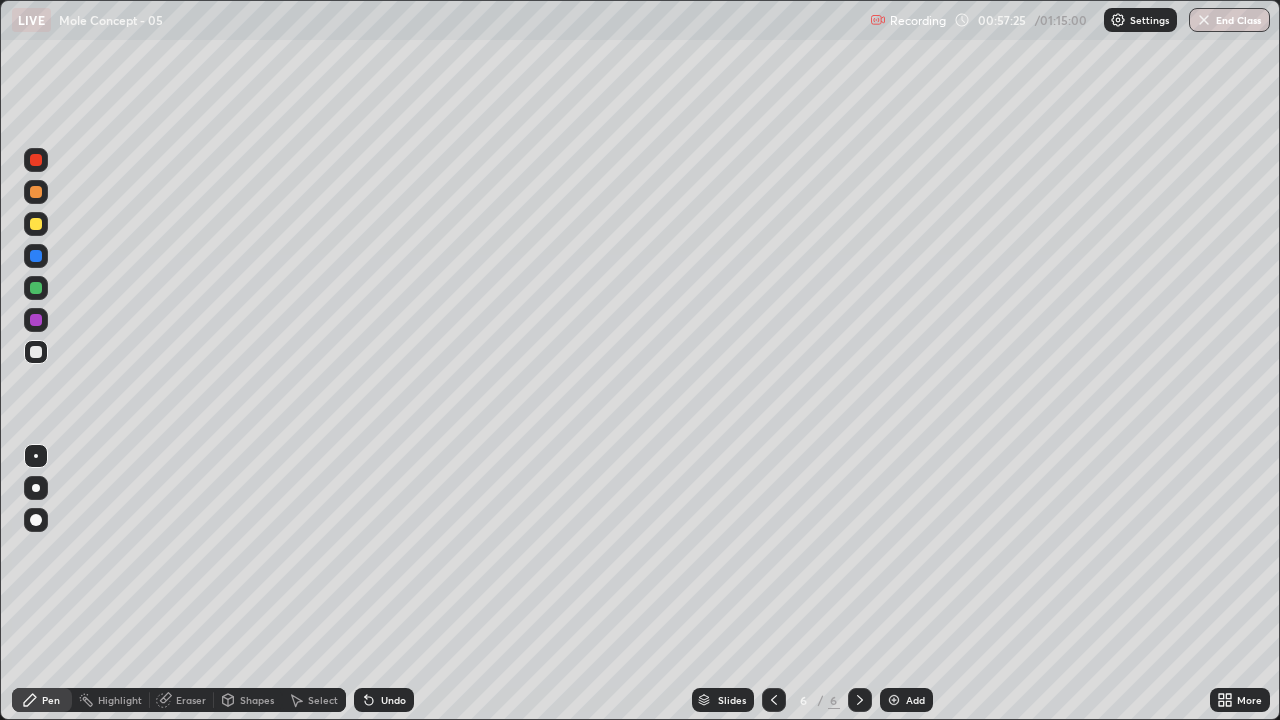 click at bounding box center [36, 352] 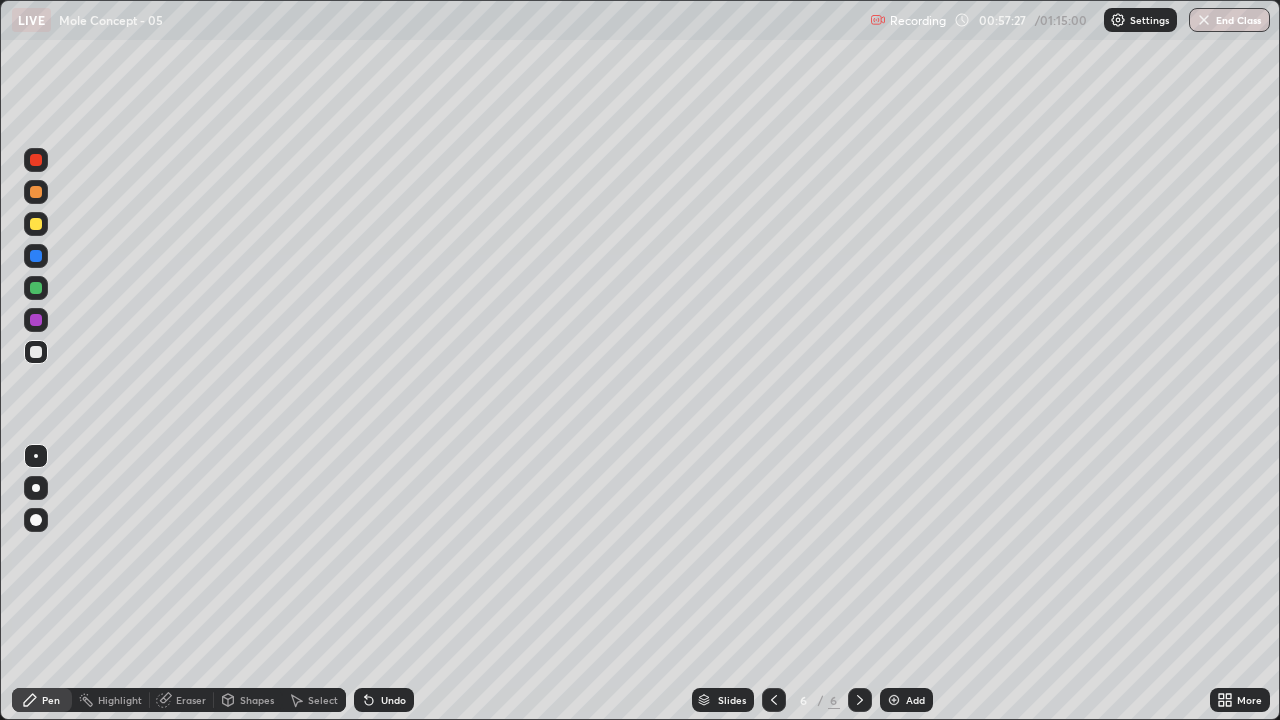 click at bounding box center [894, 700] 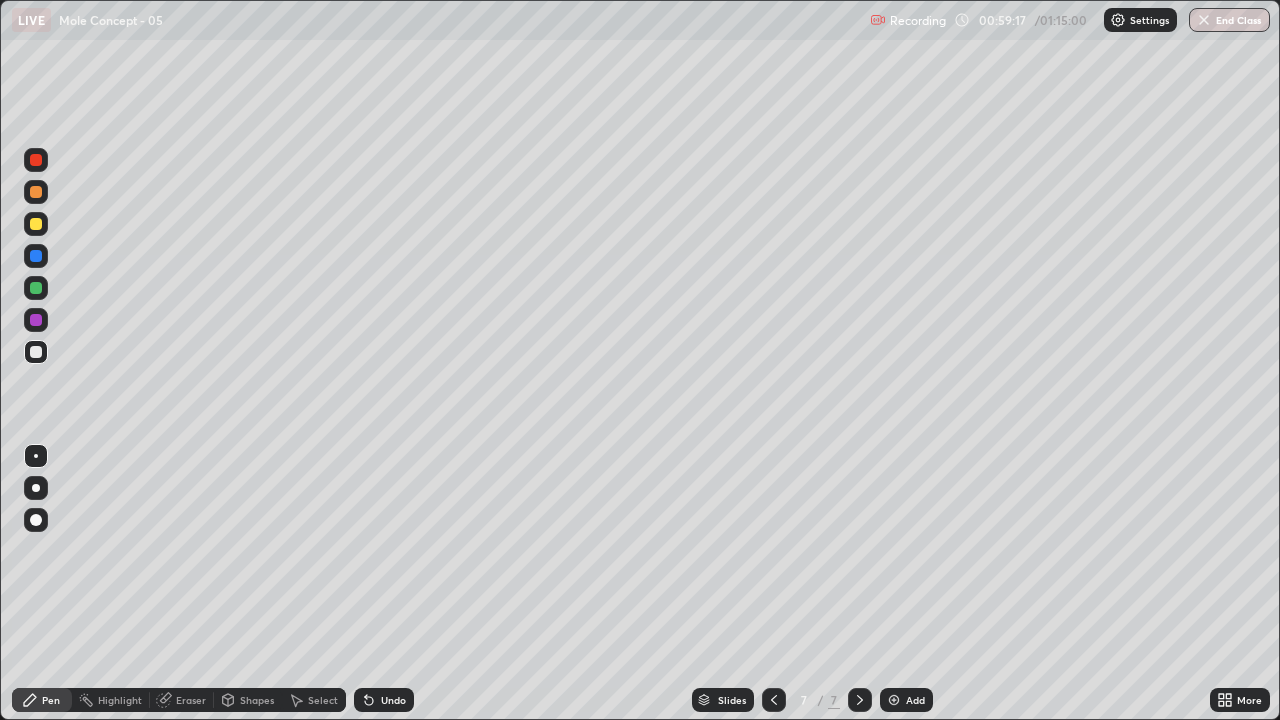 click at bounding box center (36, 160) 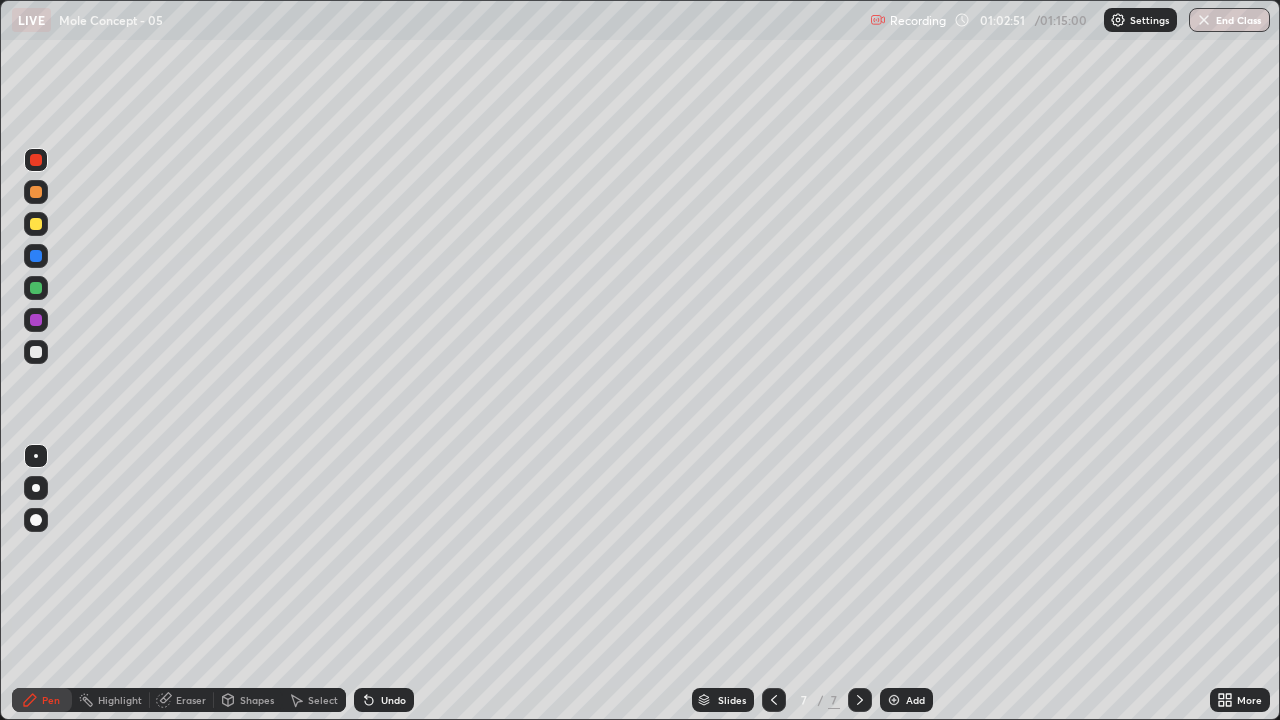 click at bounding box center [894, 700] 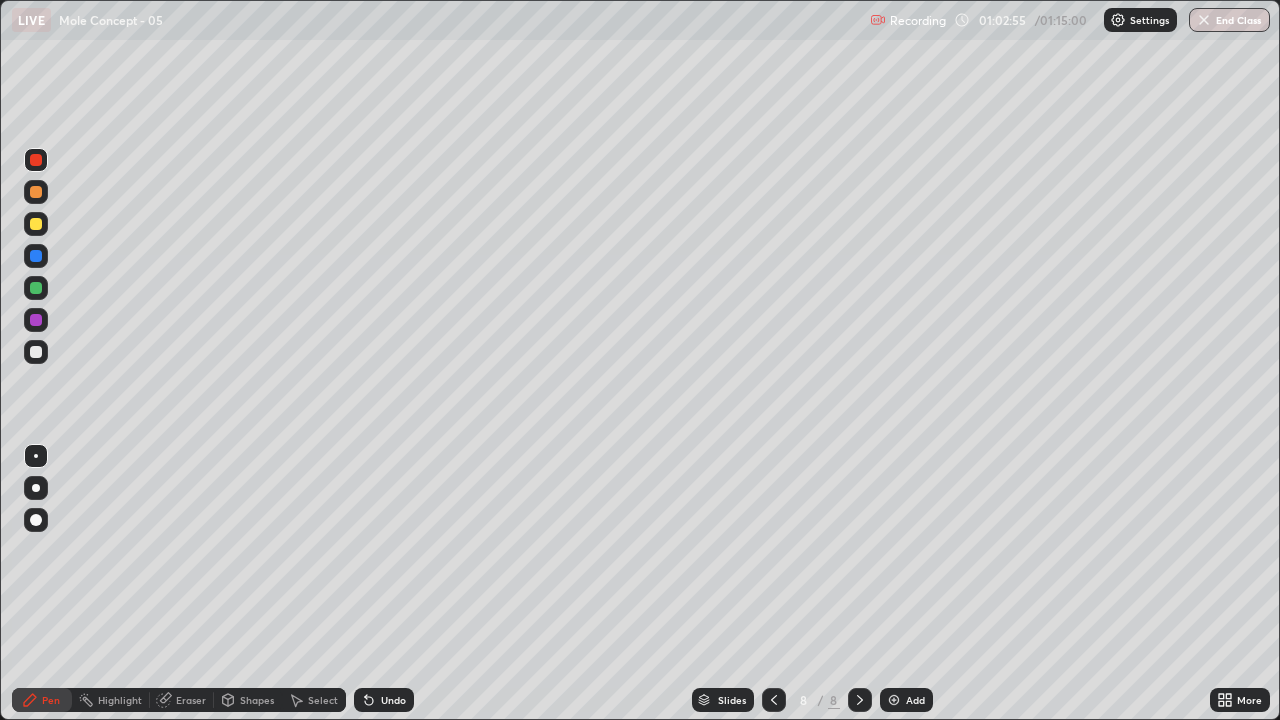 click at bounding box center (36, 352) 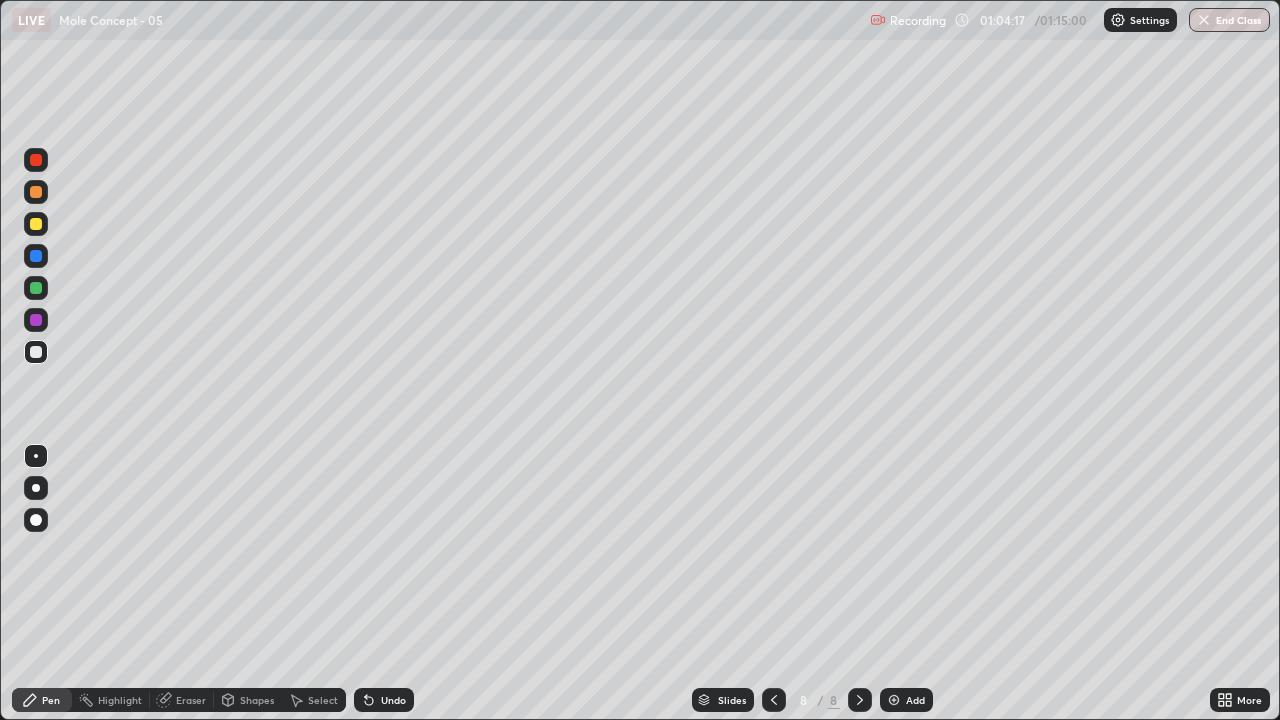 click on "Eraser" at bounding box center [191, 700] 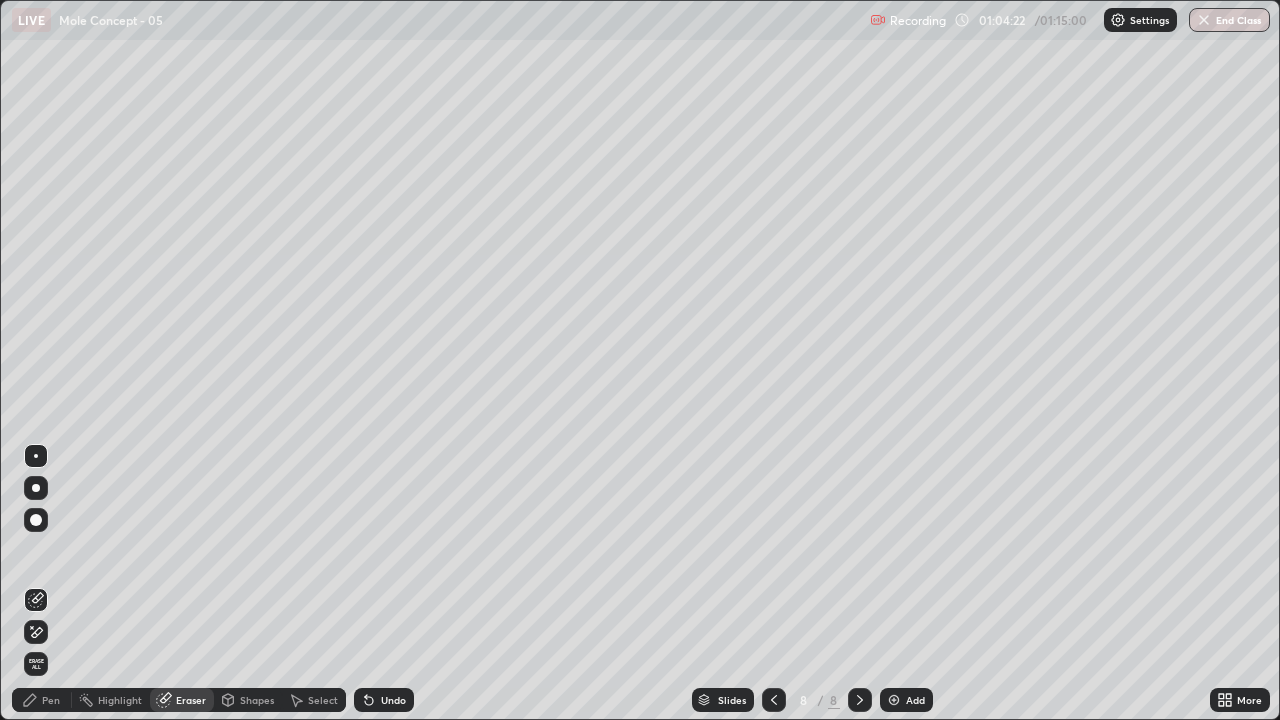 click on "Pen" at bounding box center [51, 700] 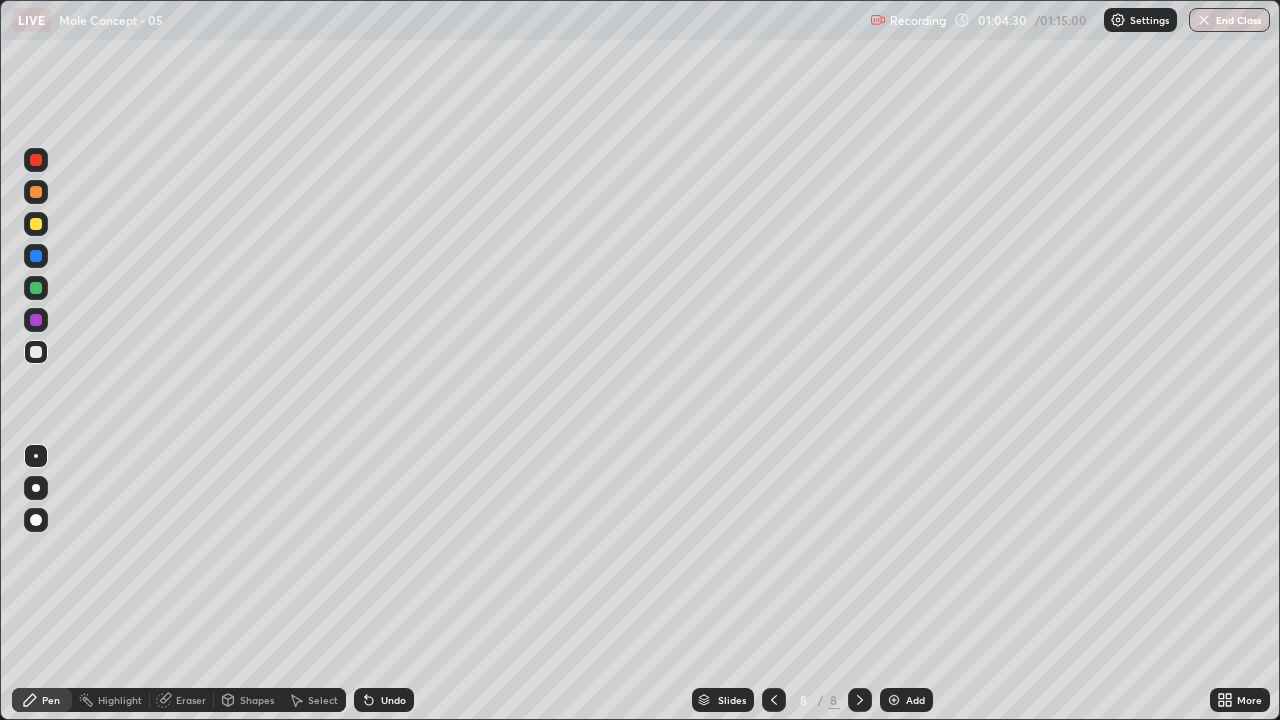 click on "Eraser" at bounding box center [191, 700] 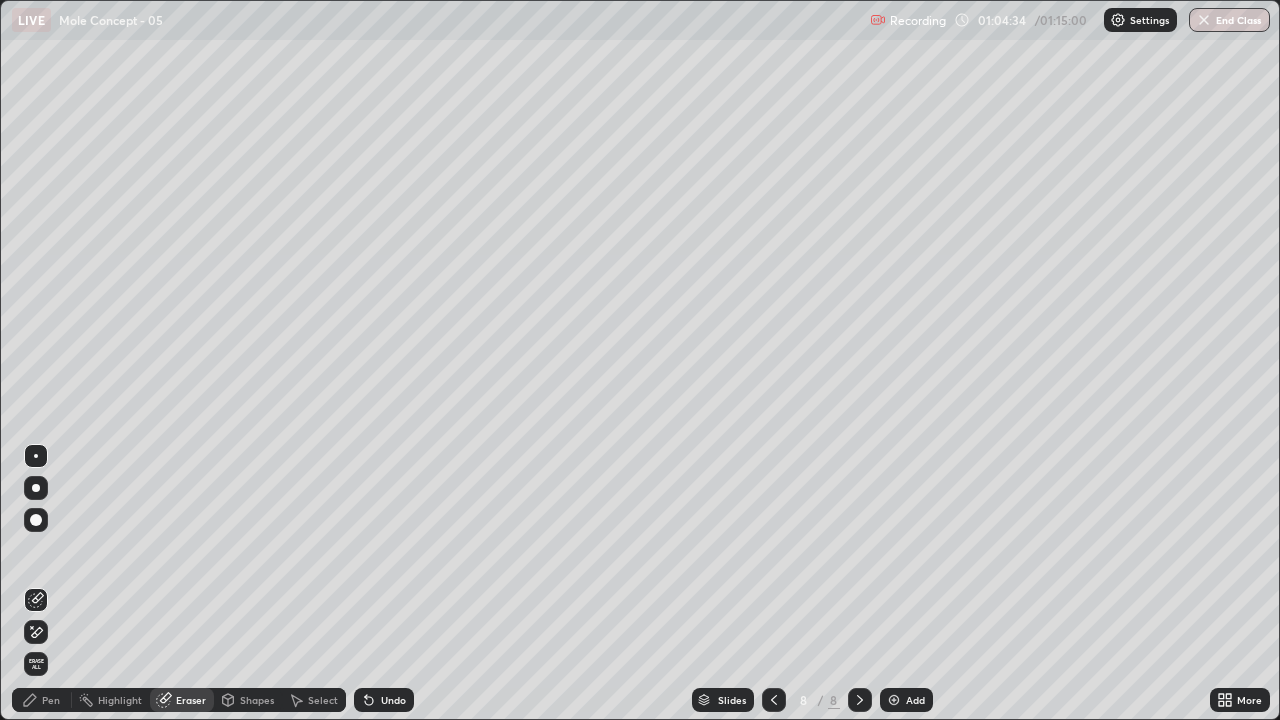 click on "Pen" at bounding box center [42, 700] 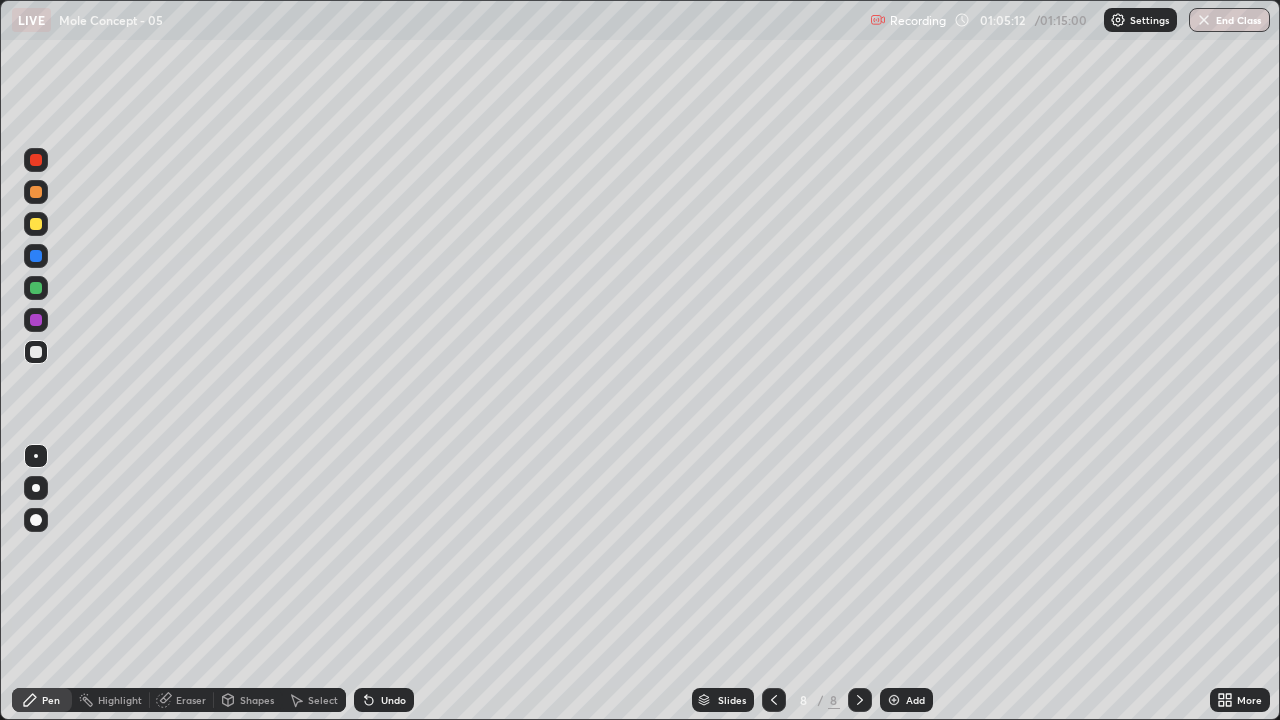 click 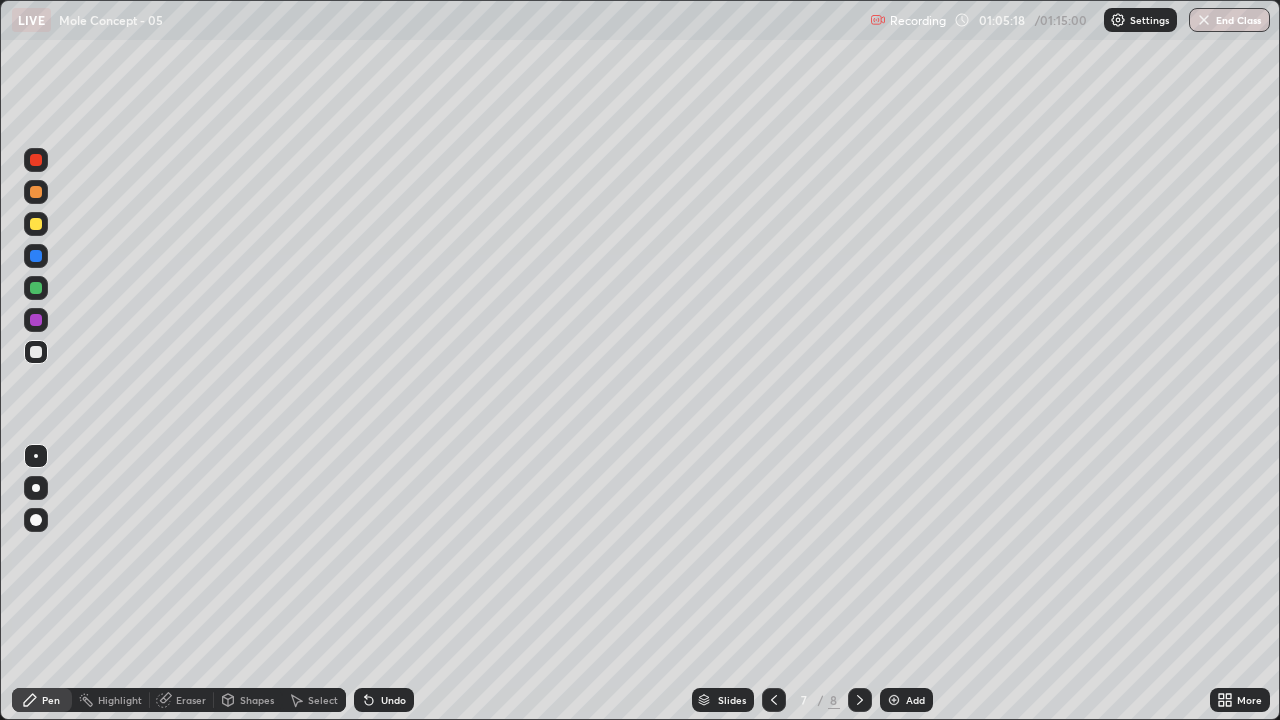 click at bounding box center (36, 160) 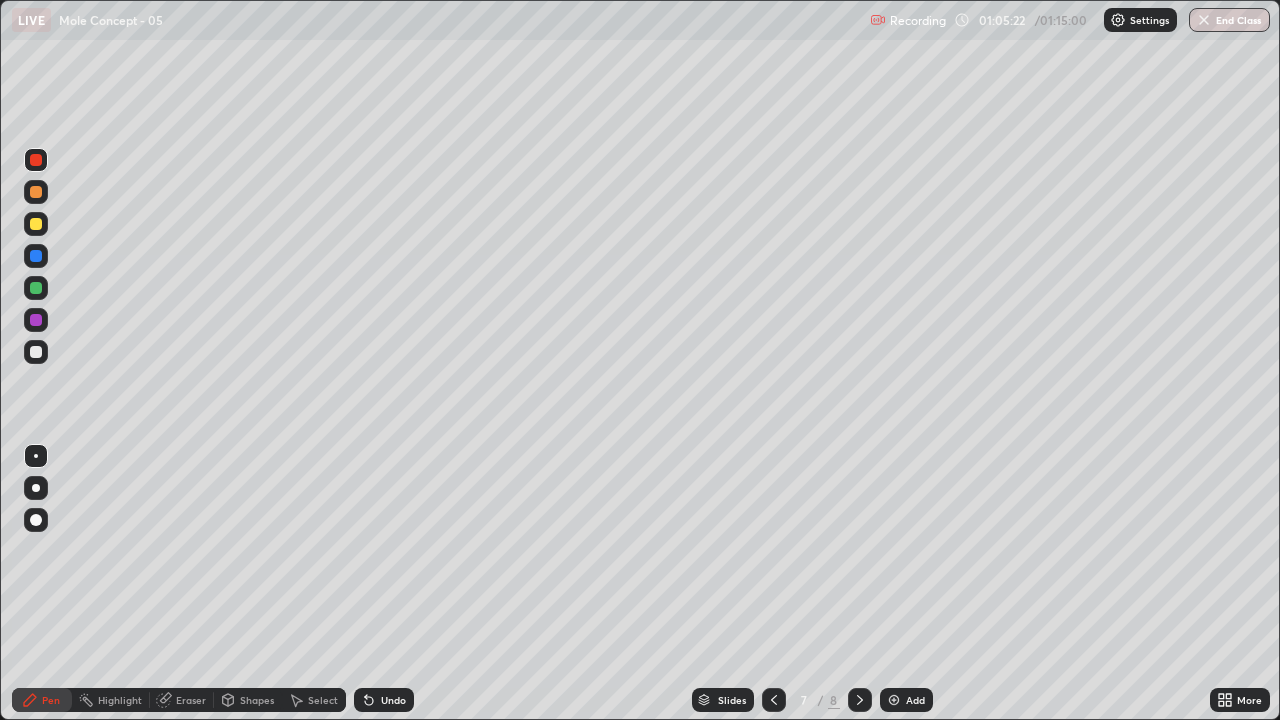 click at bounding box center [36, 288] 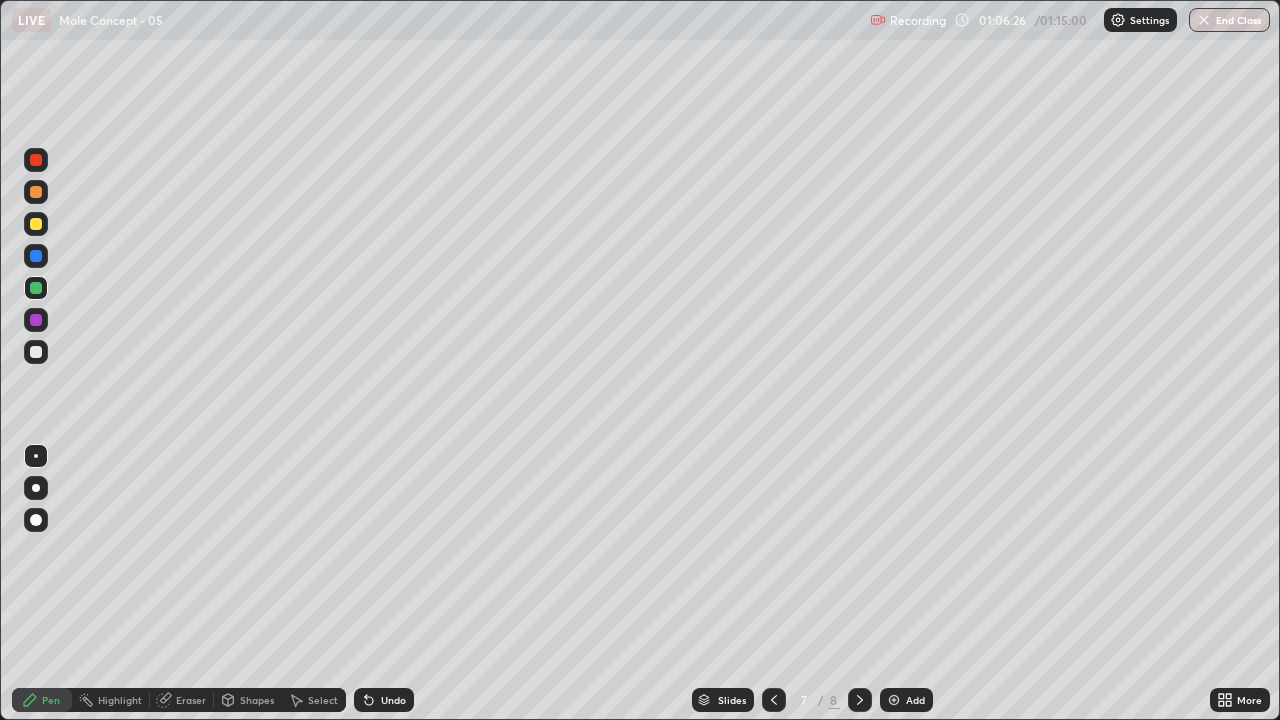 click on "Eraser" at bounding box center [191, 700] 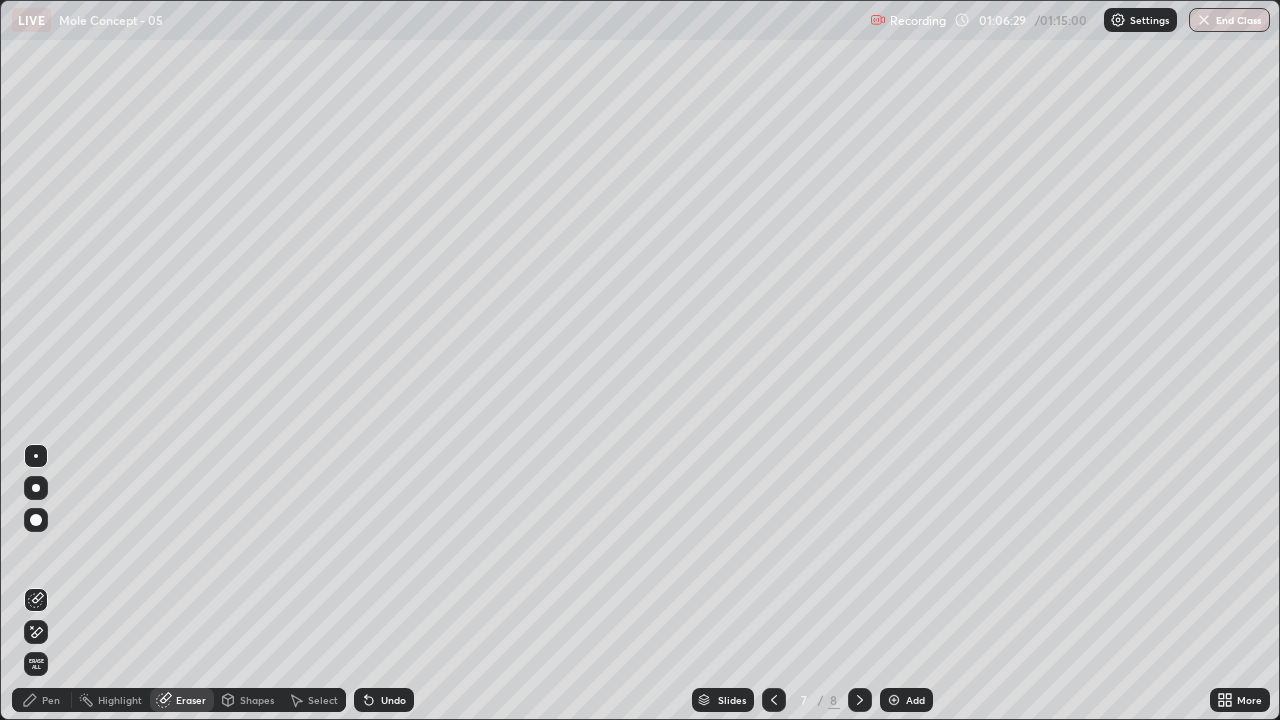 click on "Pen" at bounding box center [51, 700] 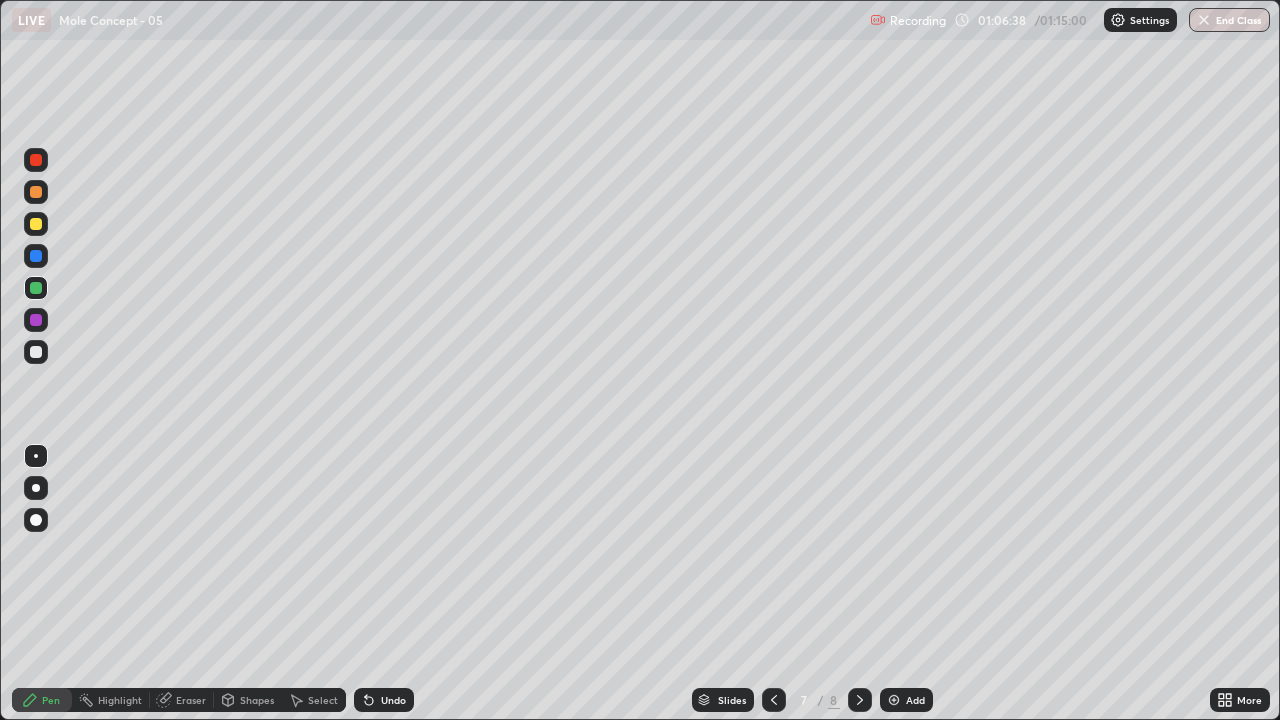 click at bounding box center [36, 160] 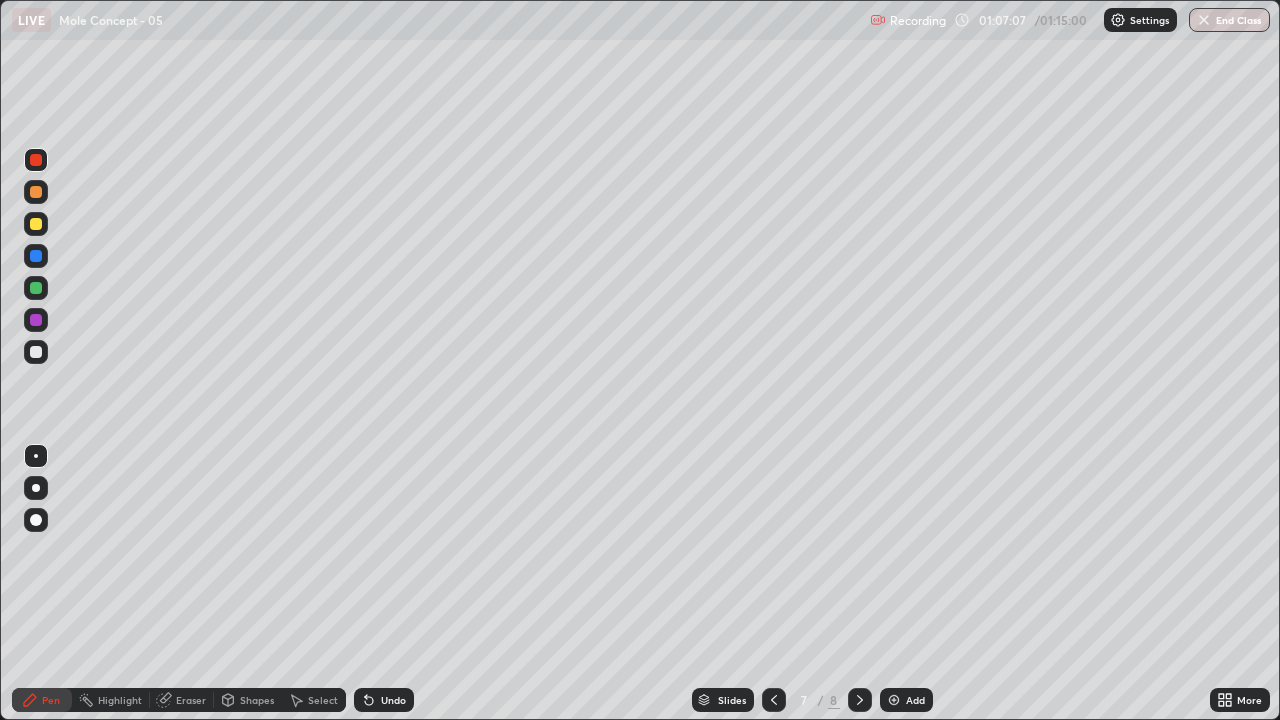 click on "Eraser" at bounding box center [191, 700] 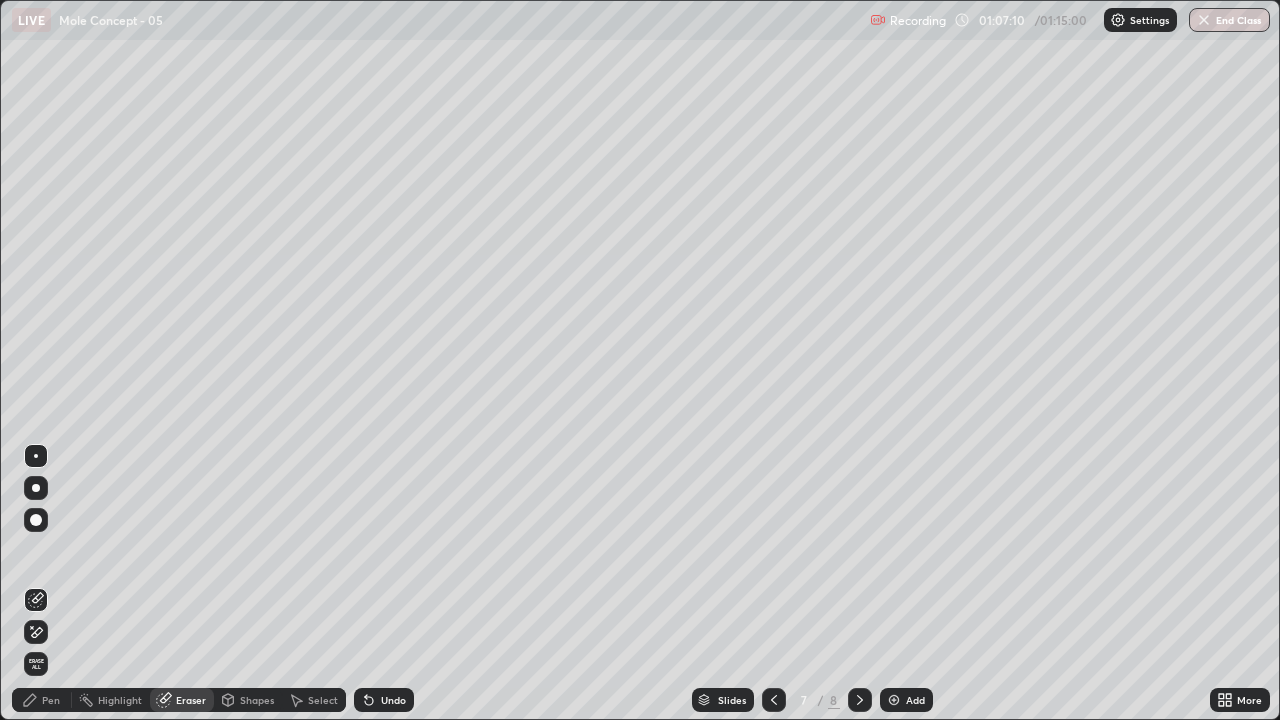 click on "Pen" at bounding box center [42, 700] 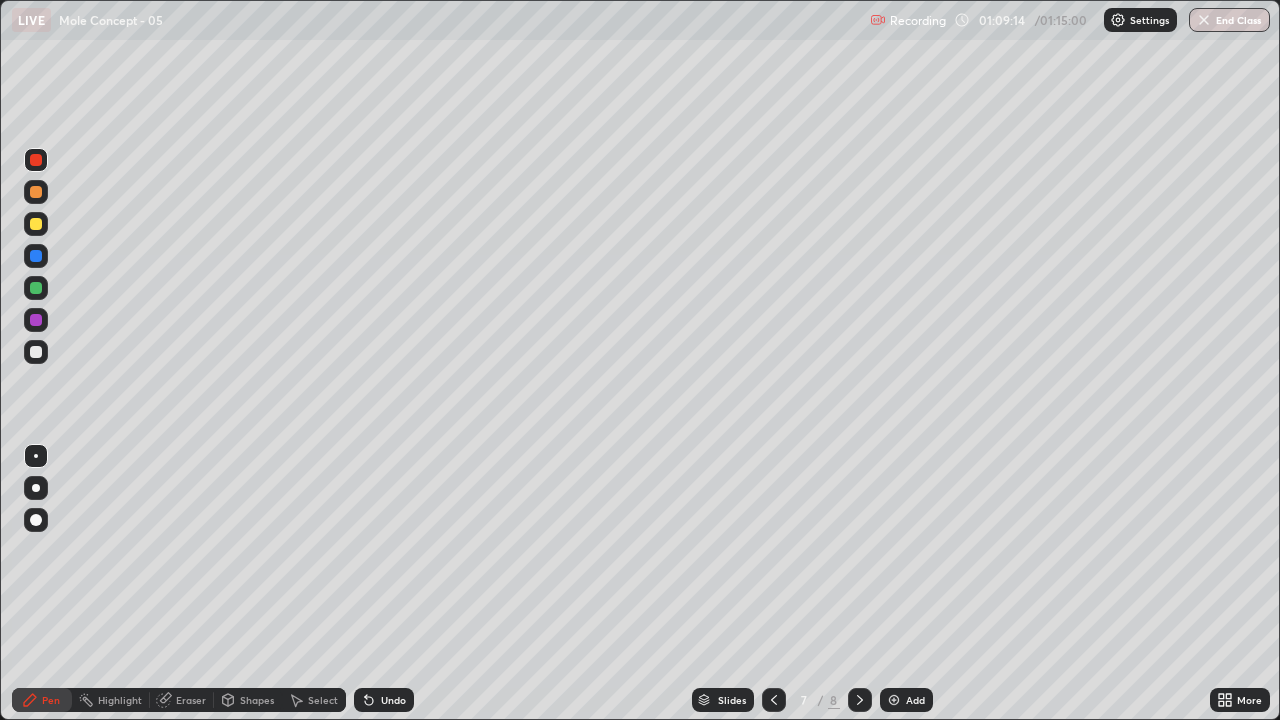 click 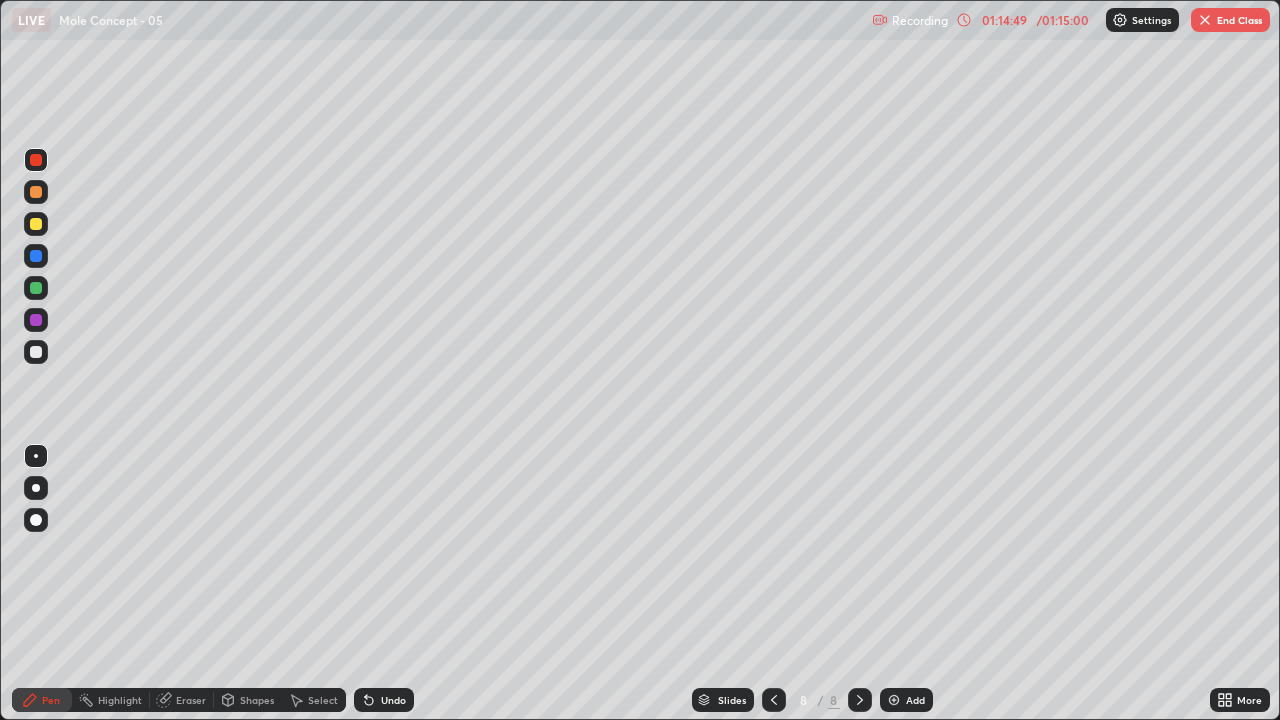 click 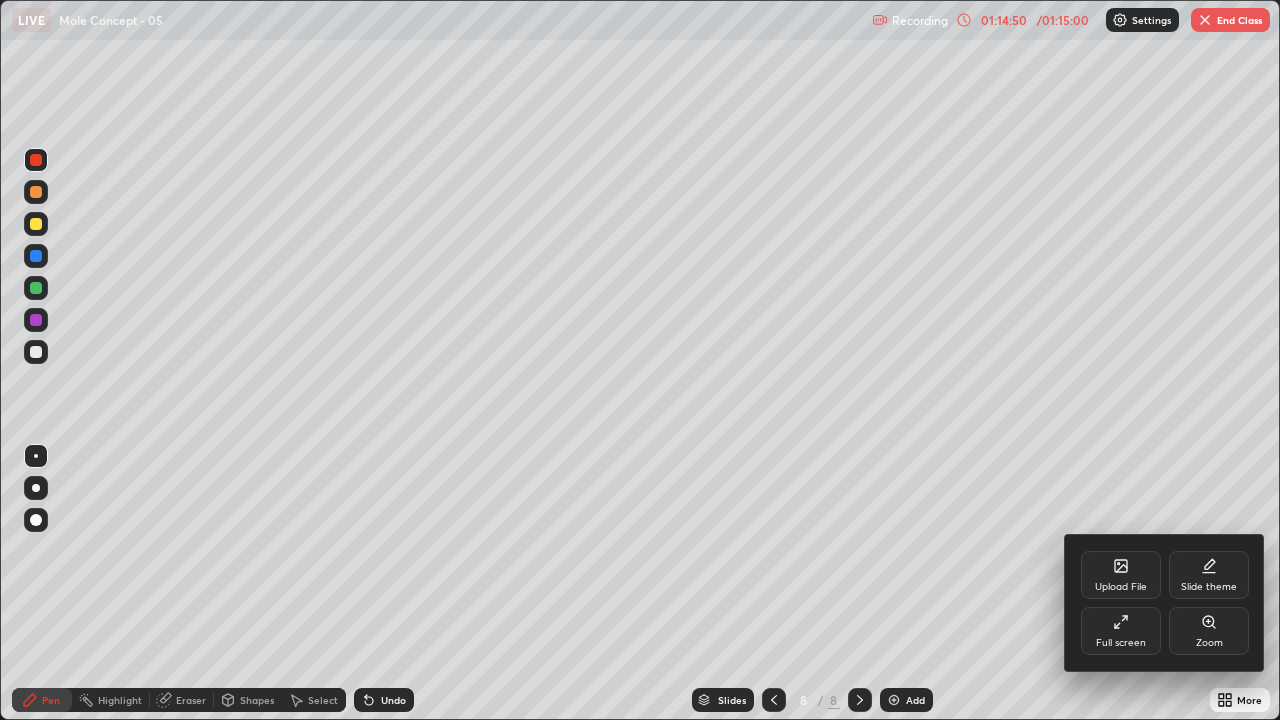 click on "Full screen" at bounding box center (1121, 643) 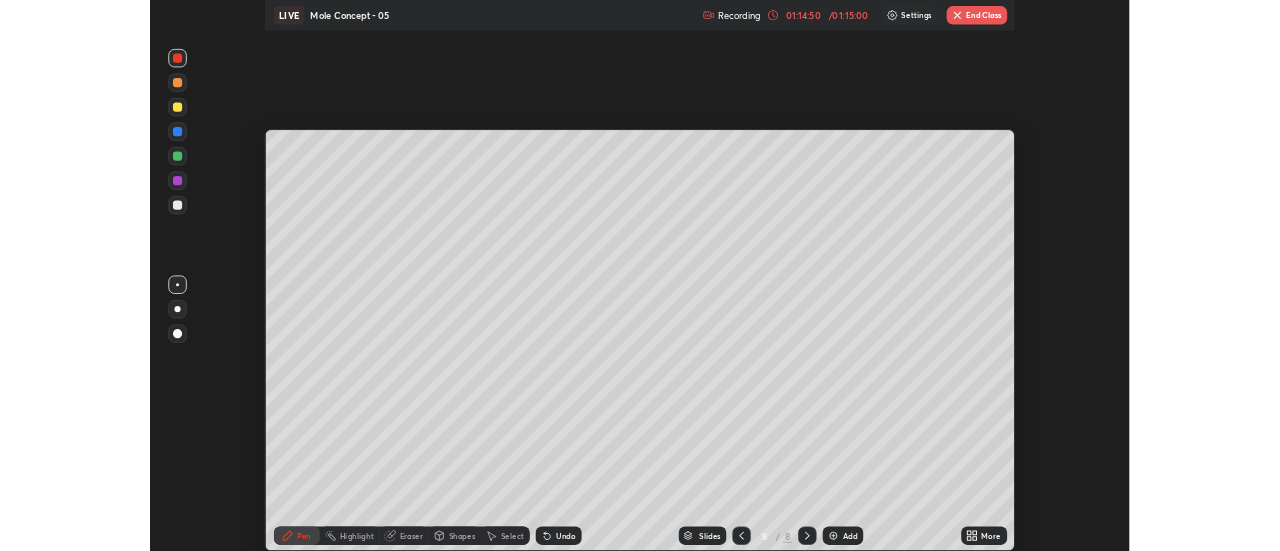 scroll, scrollTop: 551, scrollLeft: 1280, axis: both 